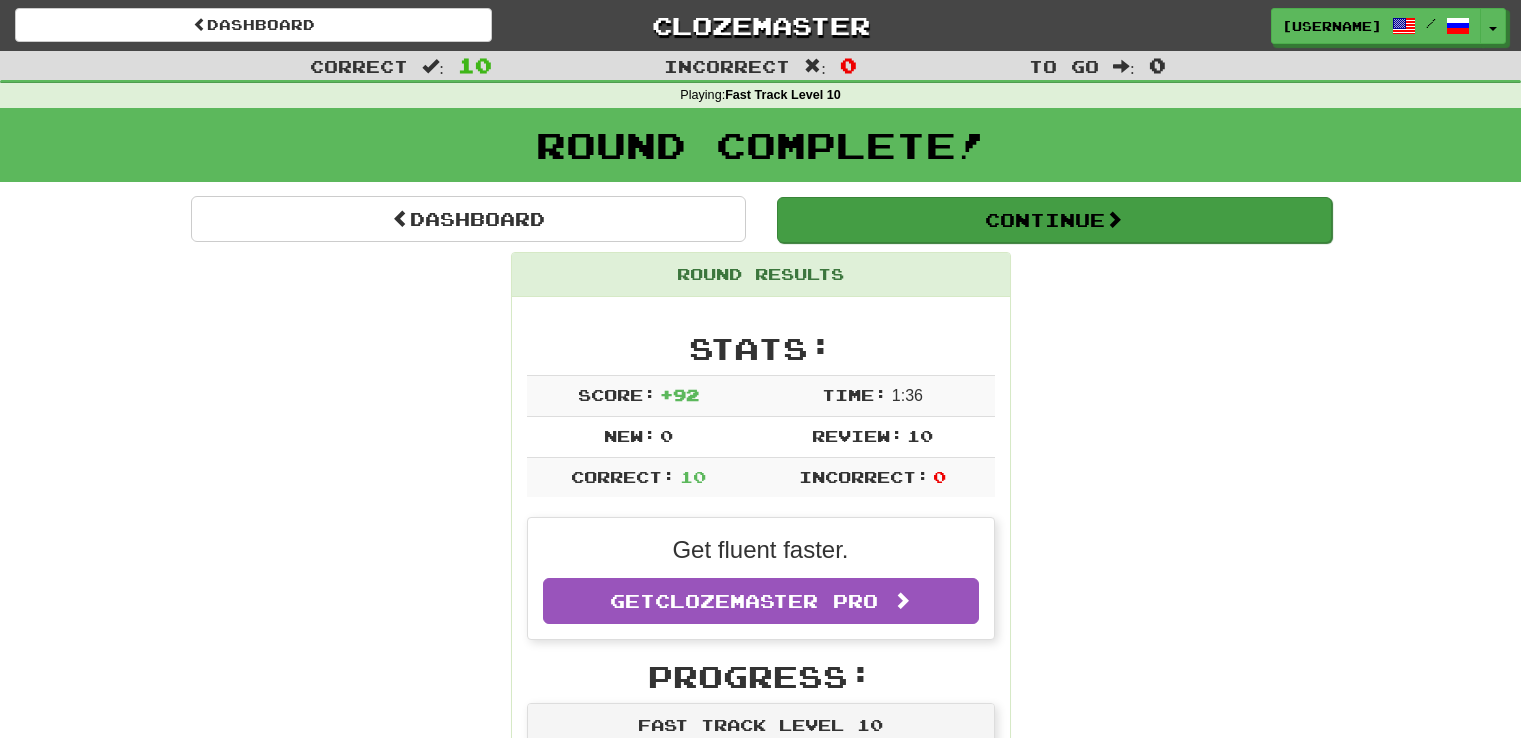 scroll, scrollTop: 0, scrollLeft: 0, axis: both 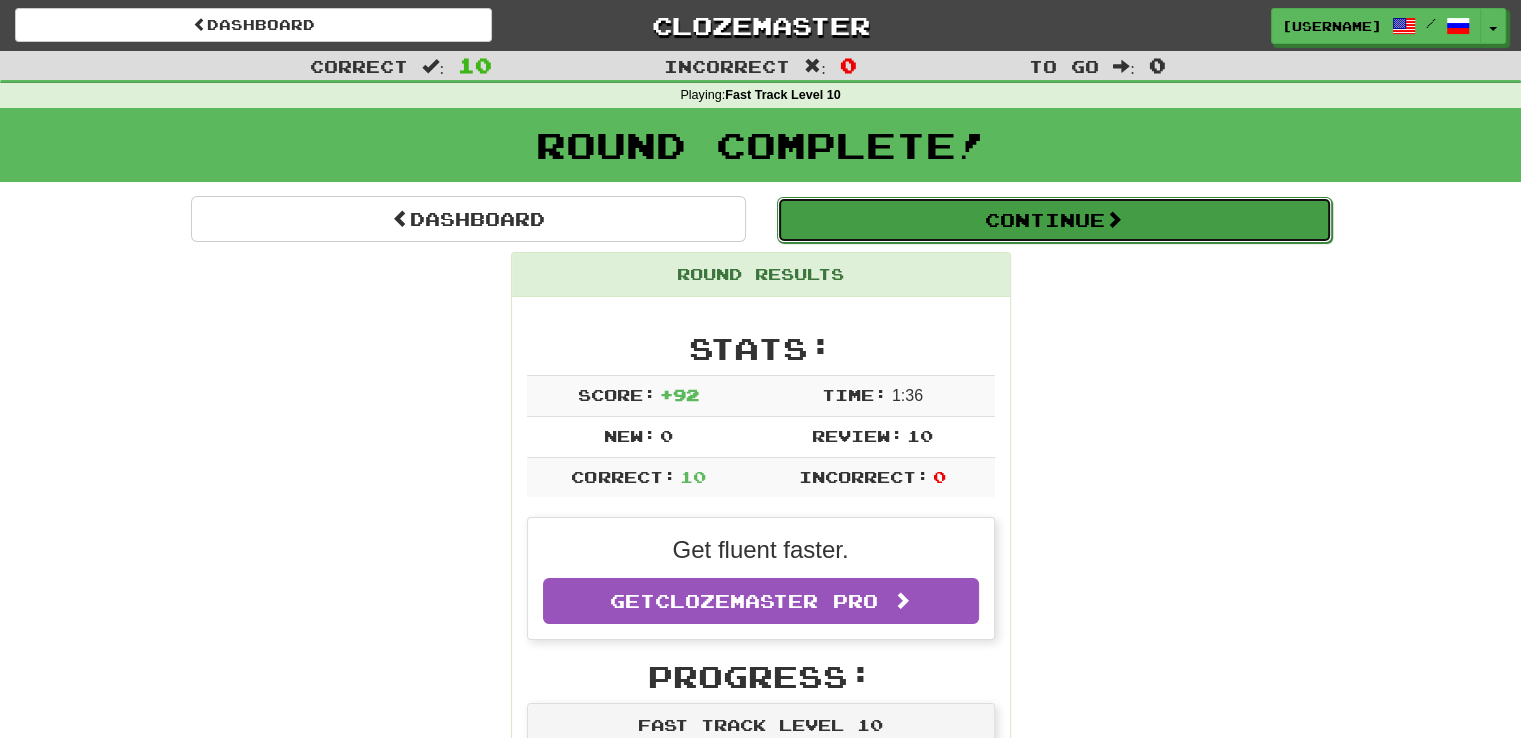 click on "Continue" at bounding box center [1054, 220] 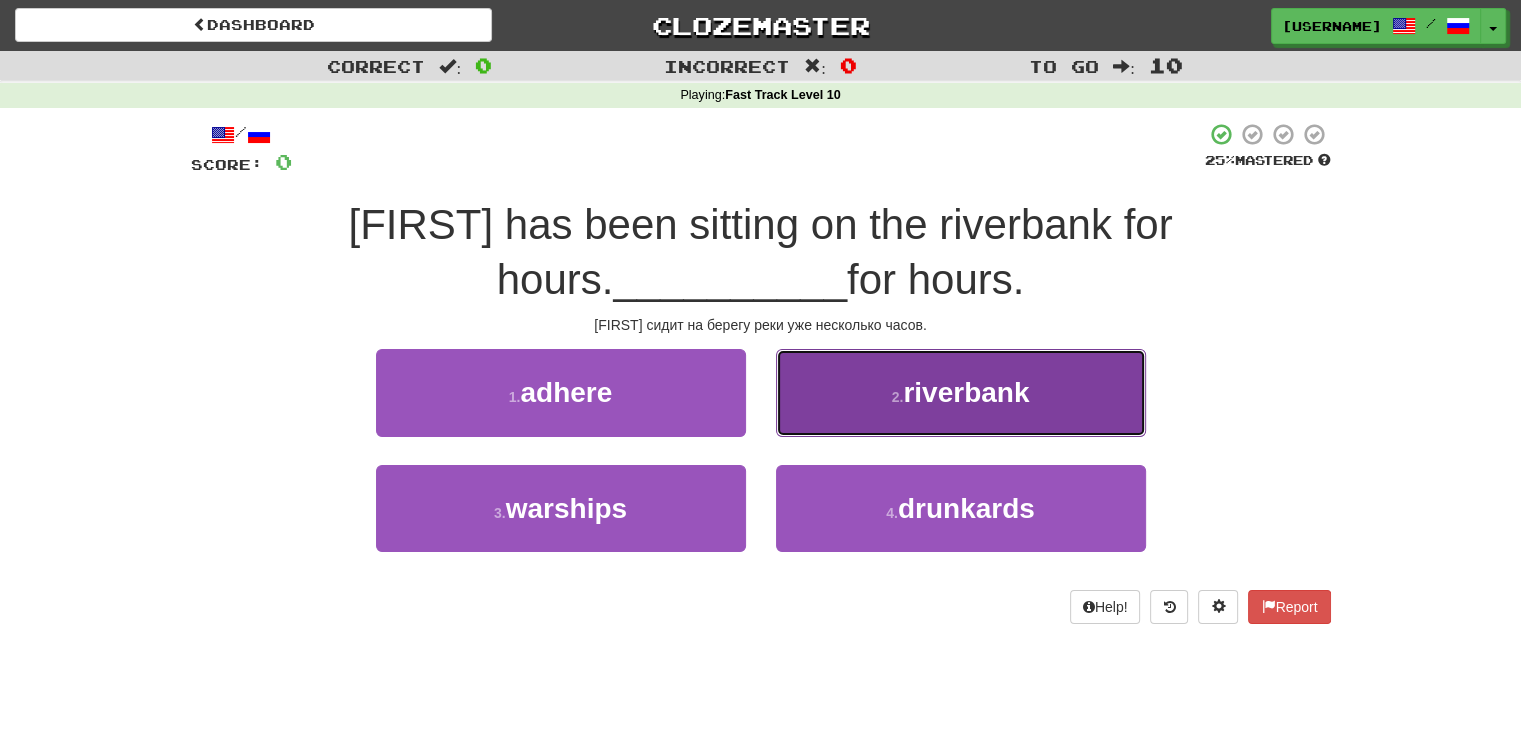 click on "2 .  riverbank" at bounding box center [961, 392] 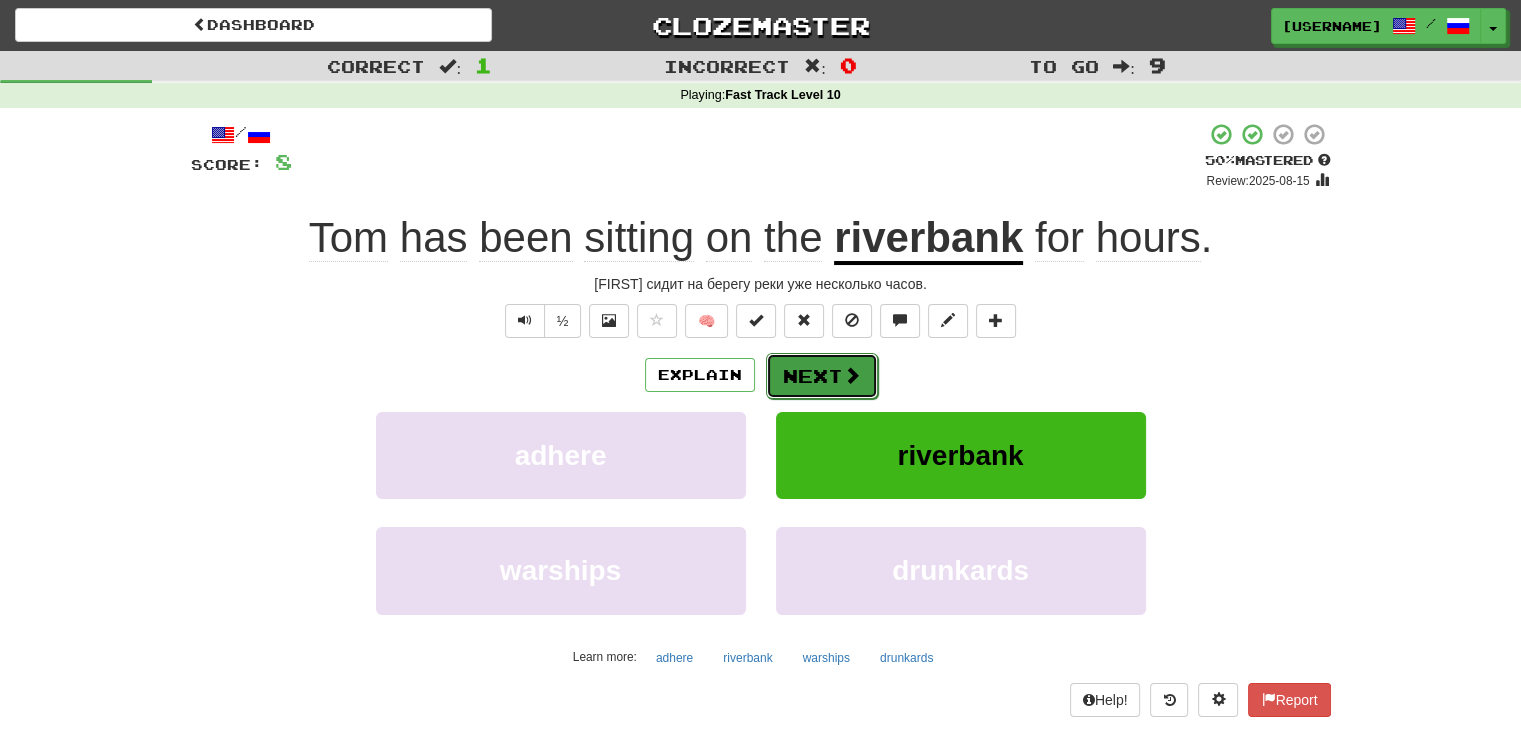 click on "Next" at bounding box center [822, 376] 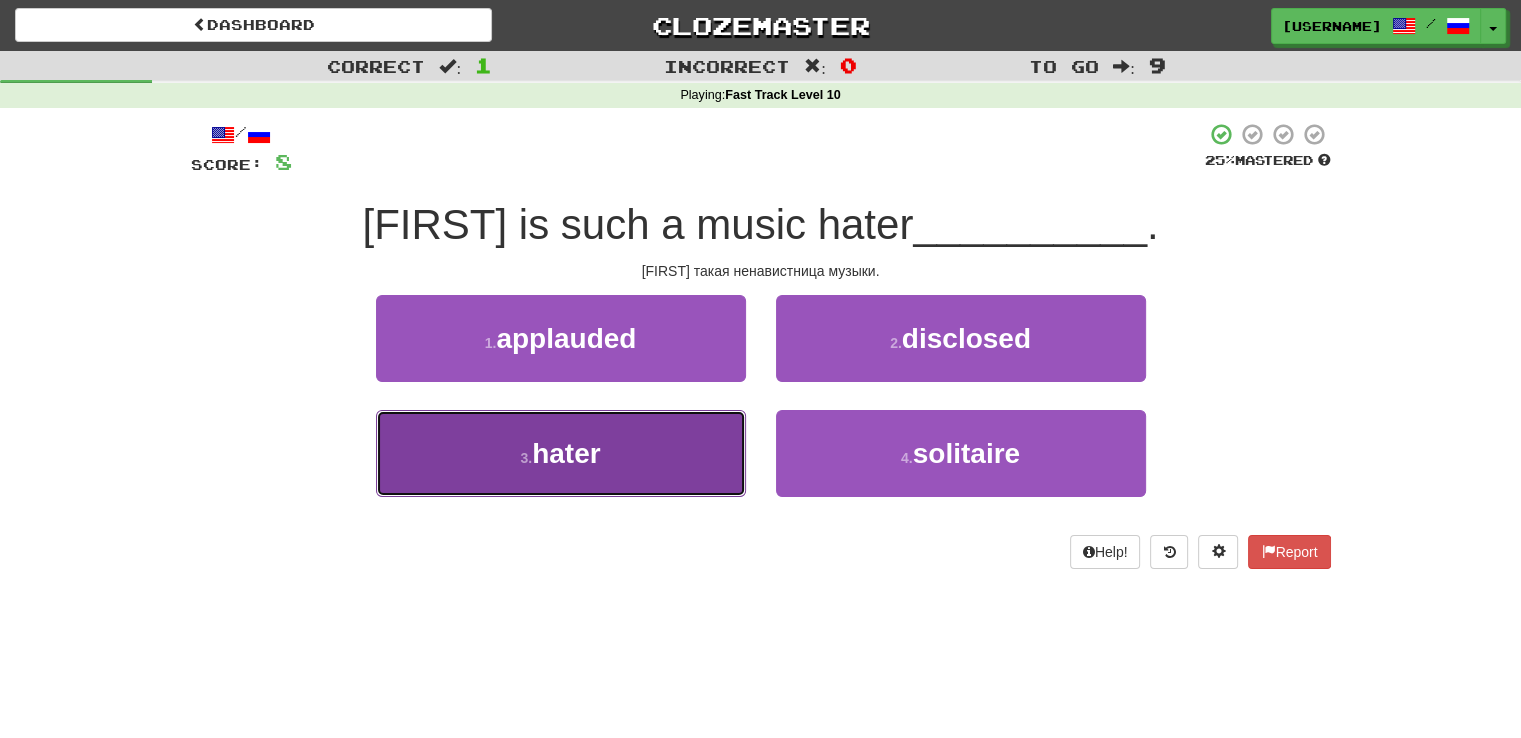 click on "3 .  hater" at bounding box center (561, 453) 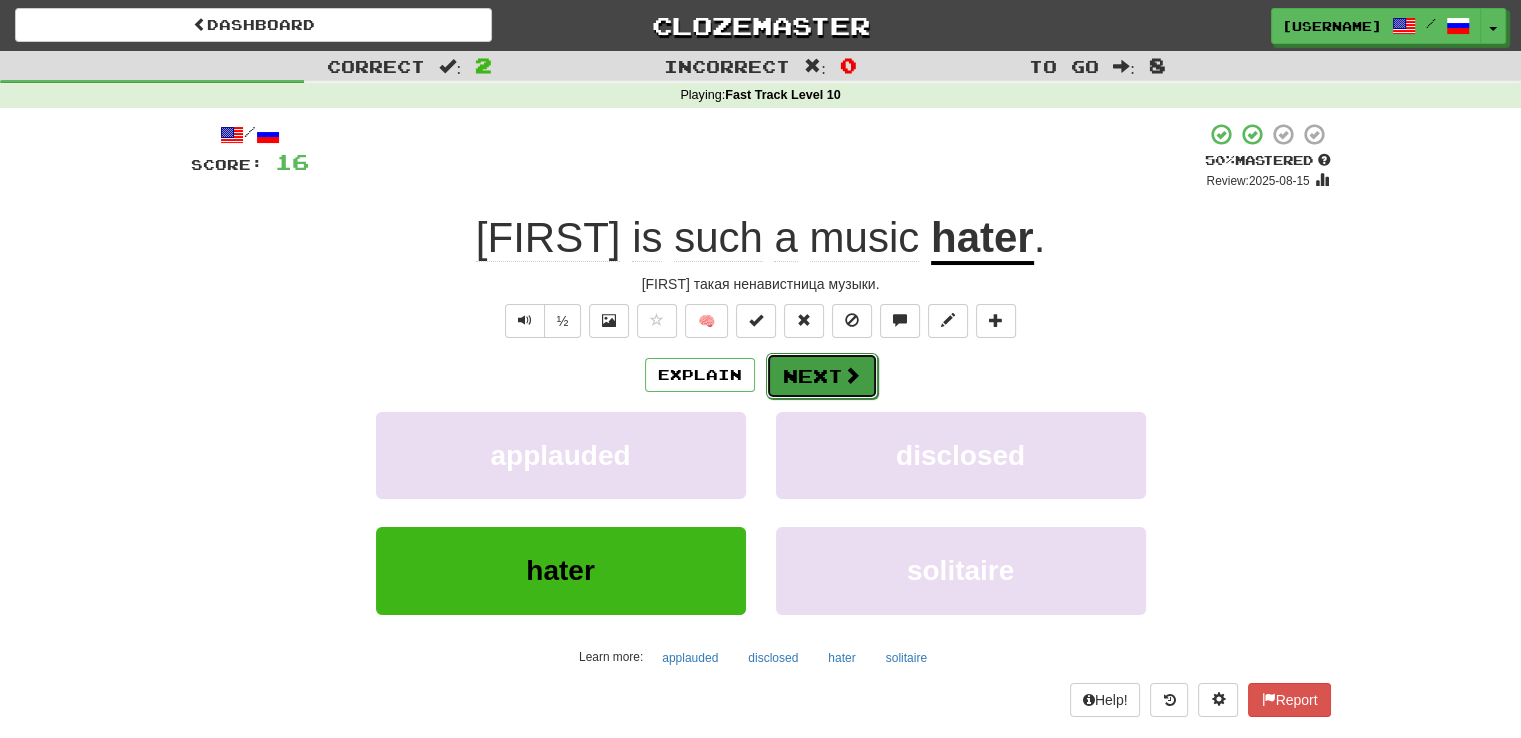 click on "Next" at bounding box center [822, 376] 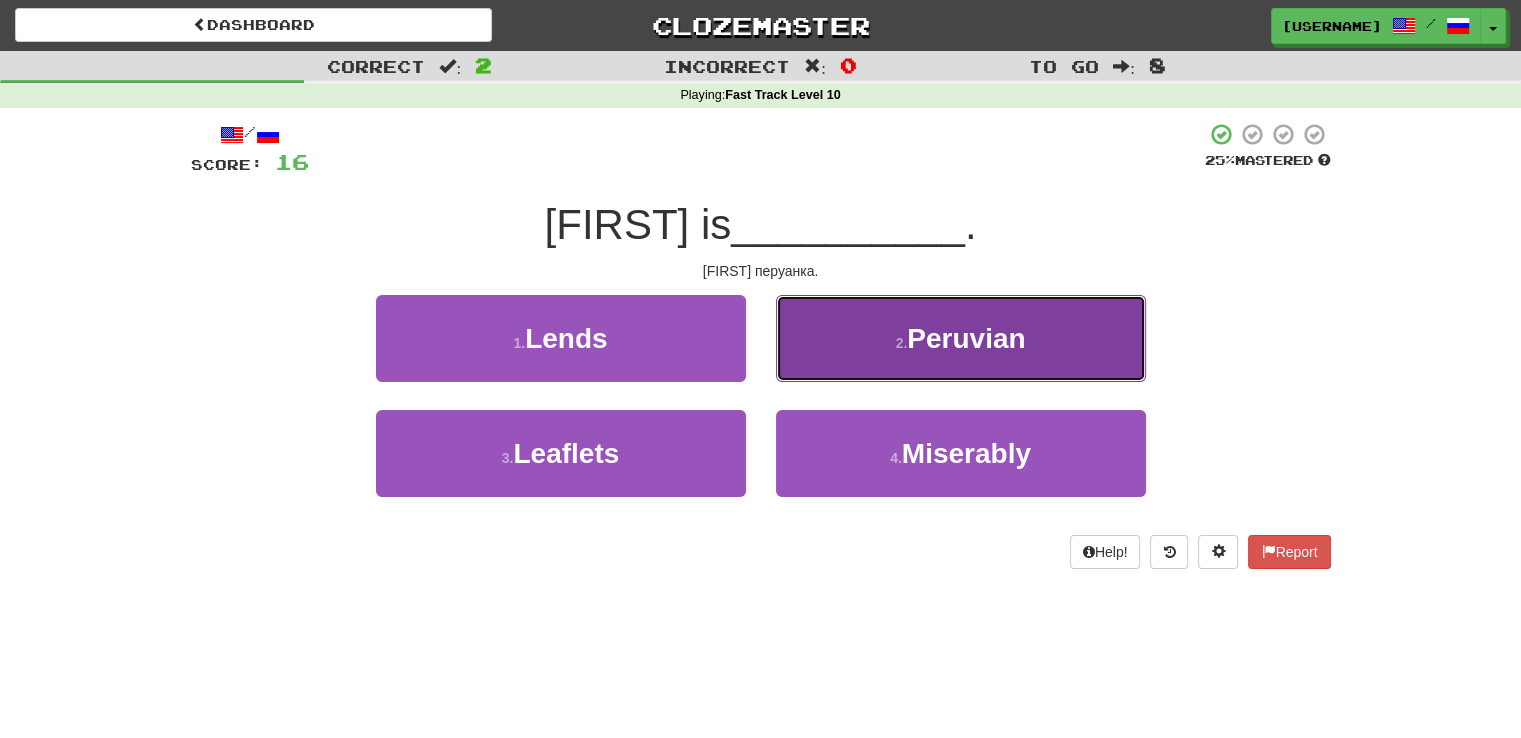 click on "2 .  Peruvian" at bounding box center (961, 338) 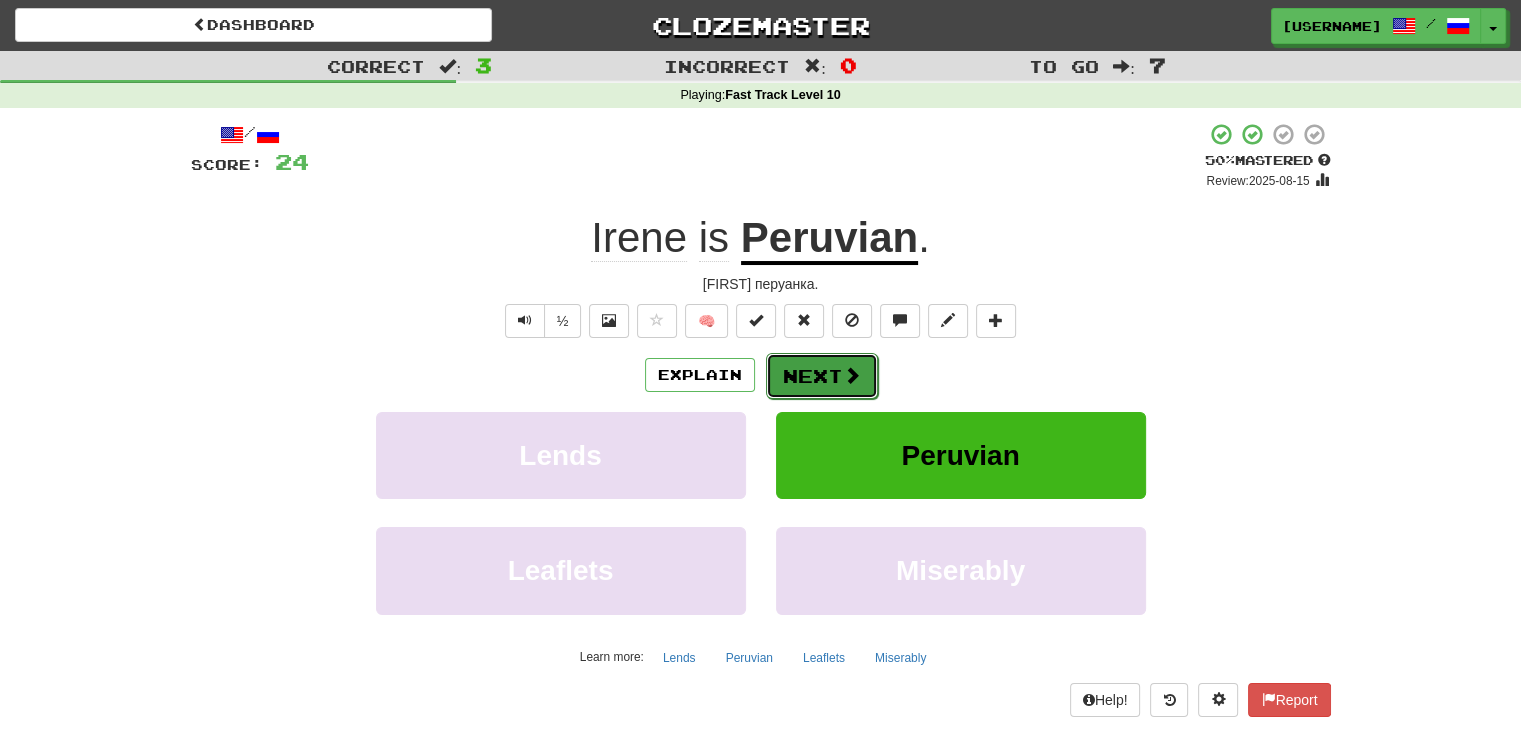 click on "Next" at bounding box center [822, 376] 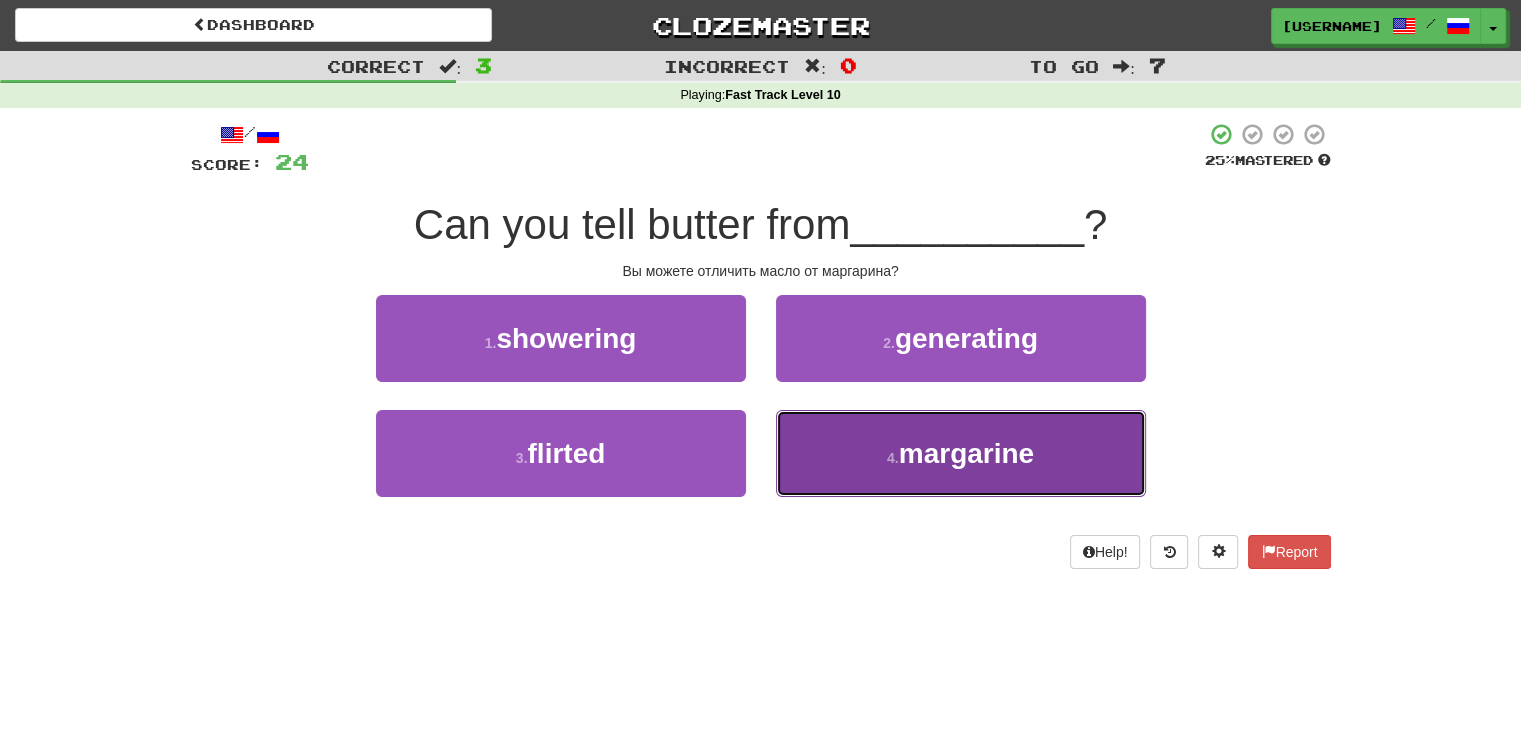 click on "4 .  margarine" at bounding box center [961, 453] 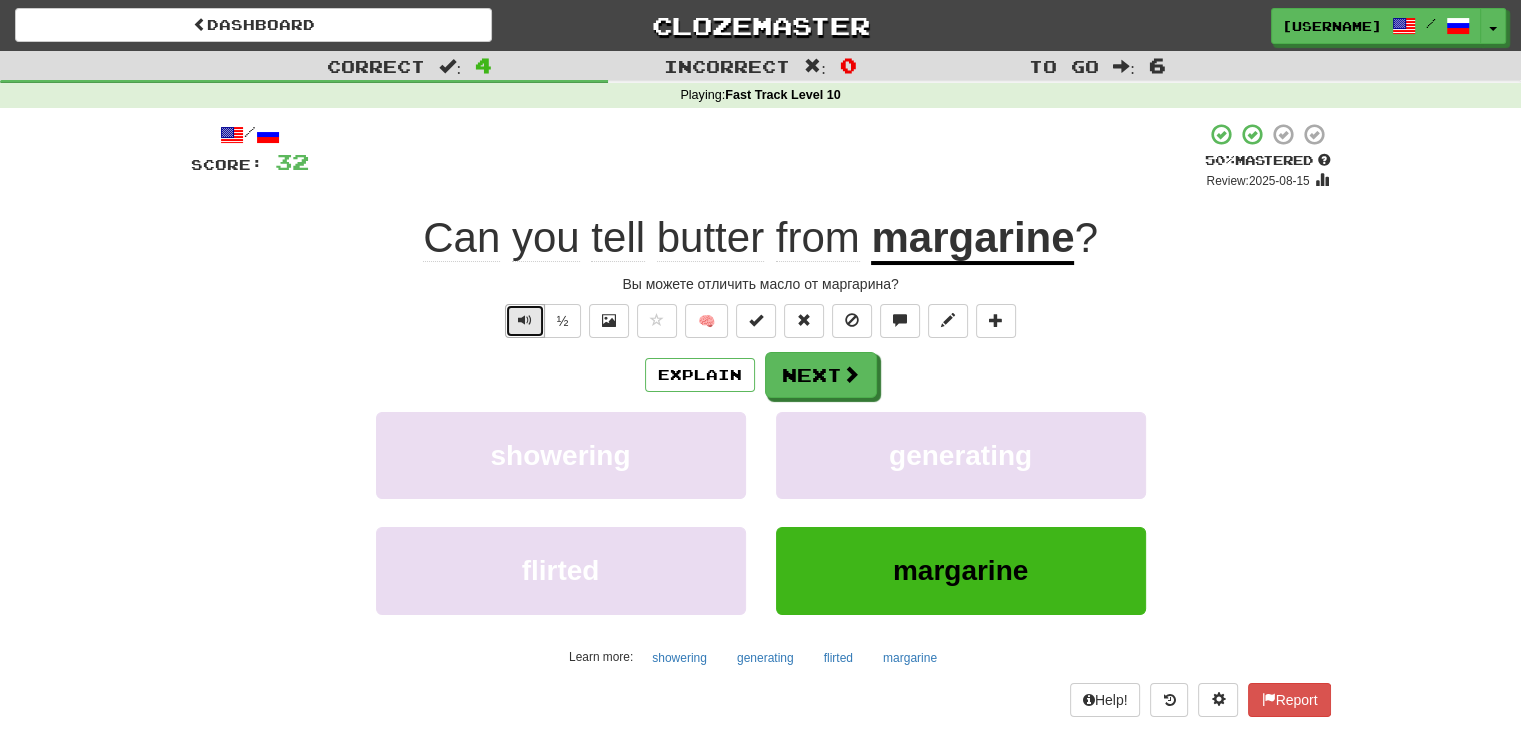 click at bounding box center [525, 321] 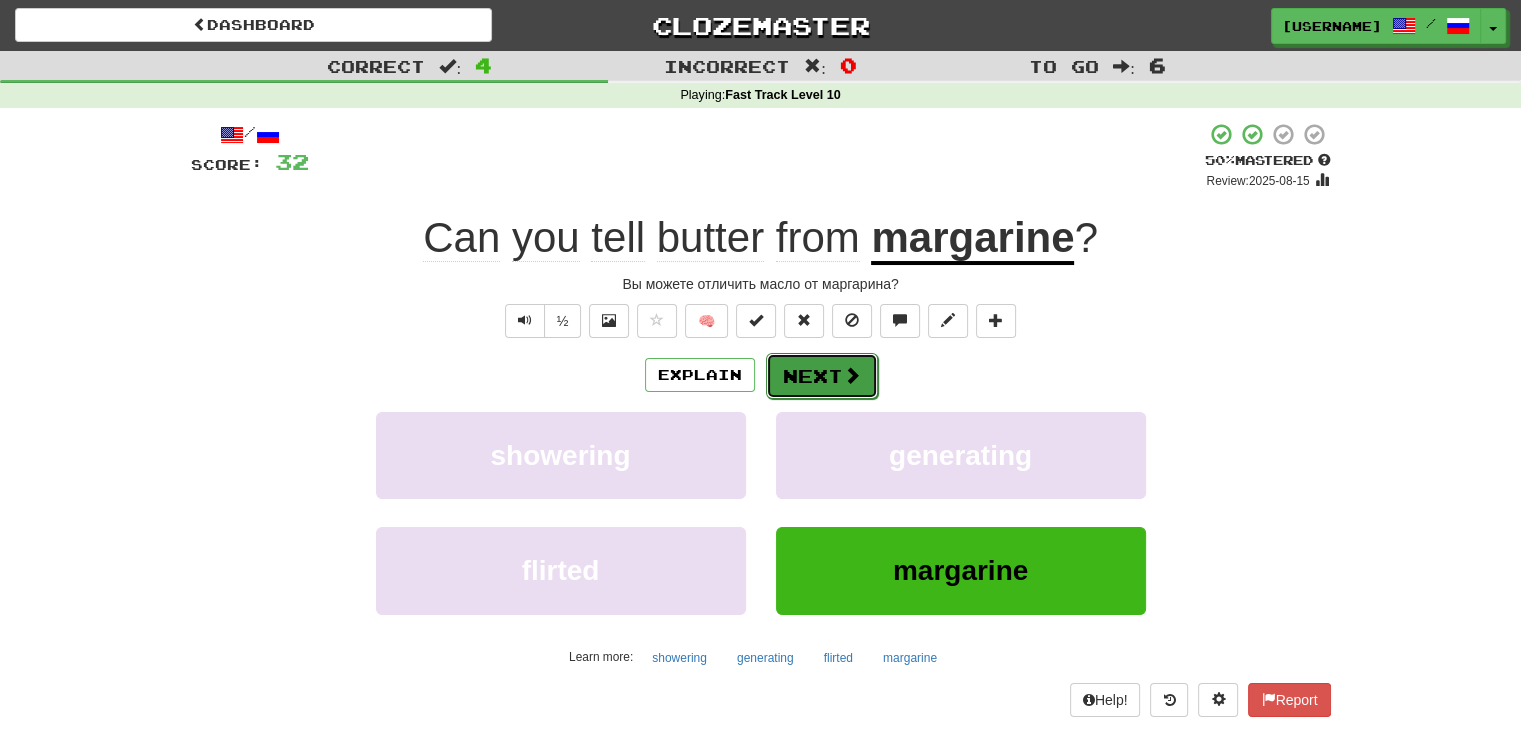 click on "Next" at bounding box center (822, 376) 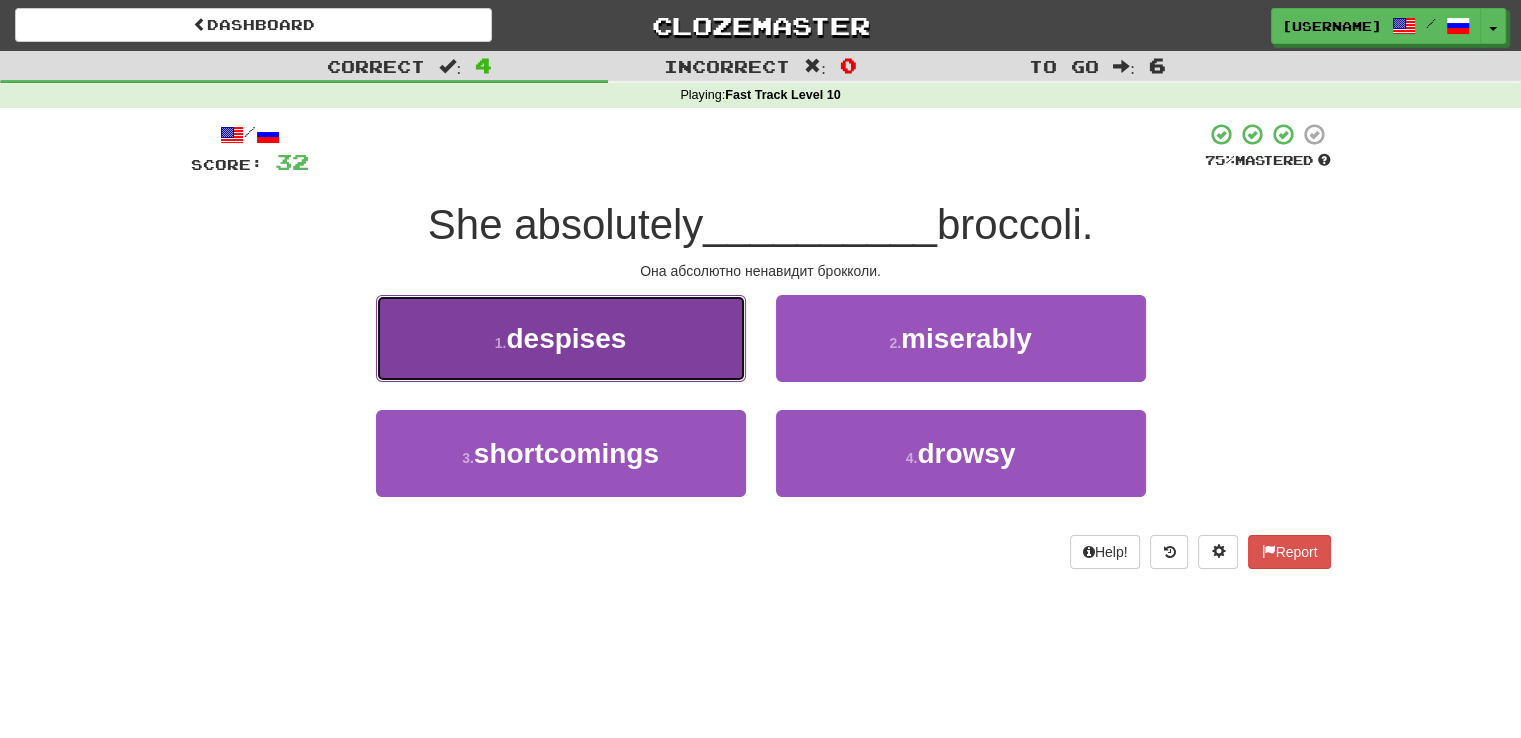 click on "1 .  despises" at bounding box center [561, 338] 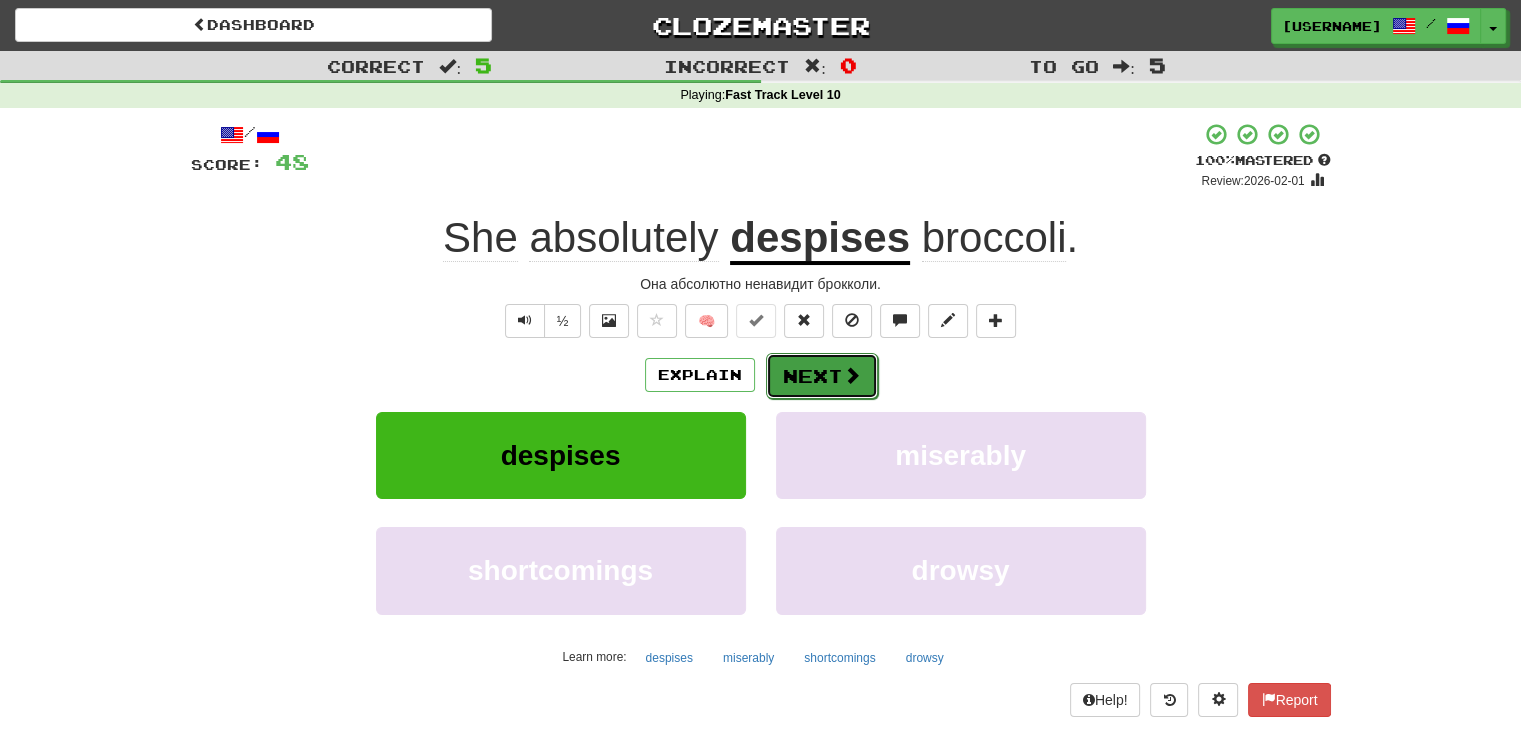 click on "Next" at bounding box center (822, 376) 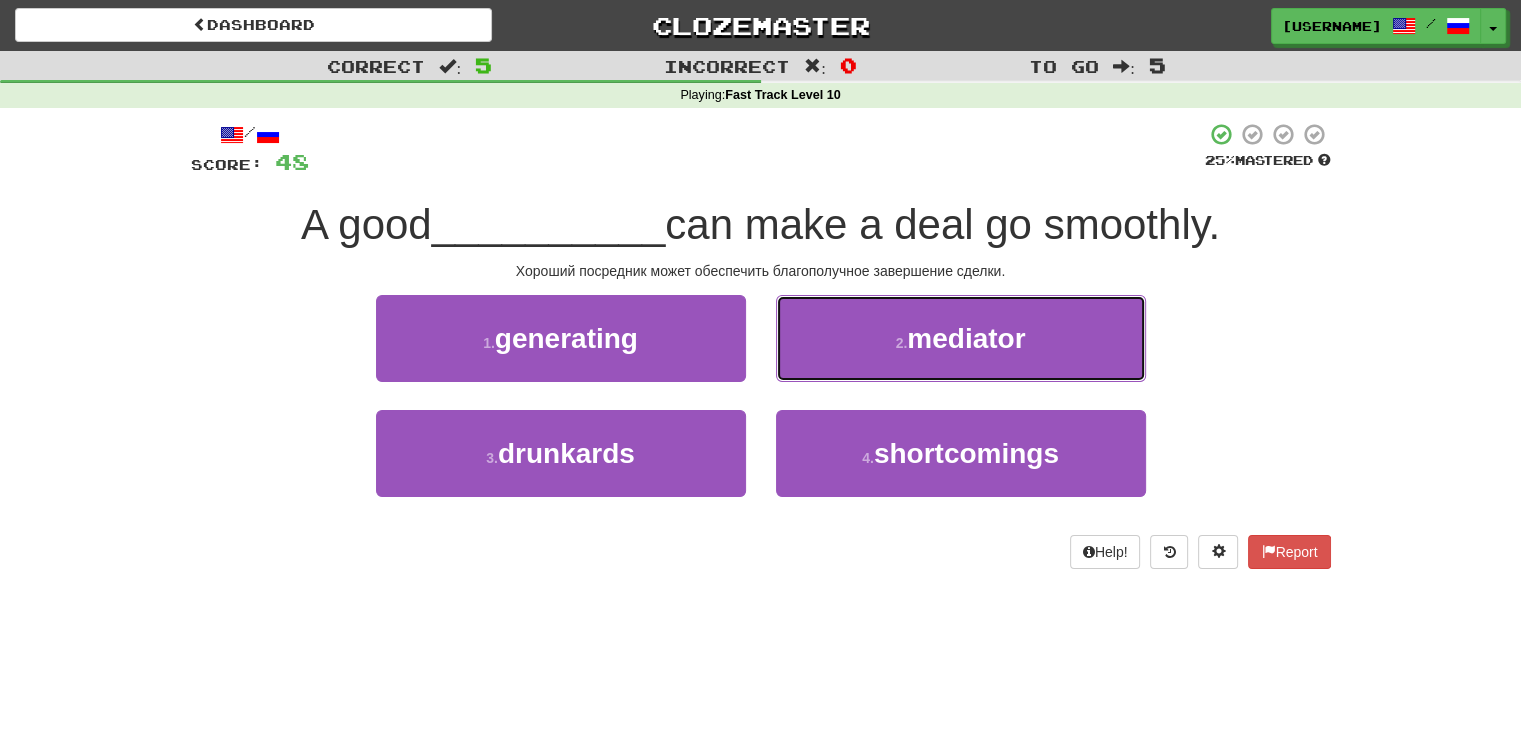 click on "2 .  mediator" at bounding box center [961, 338] 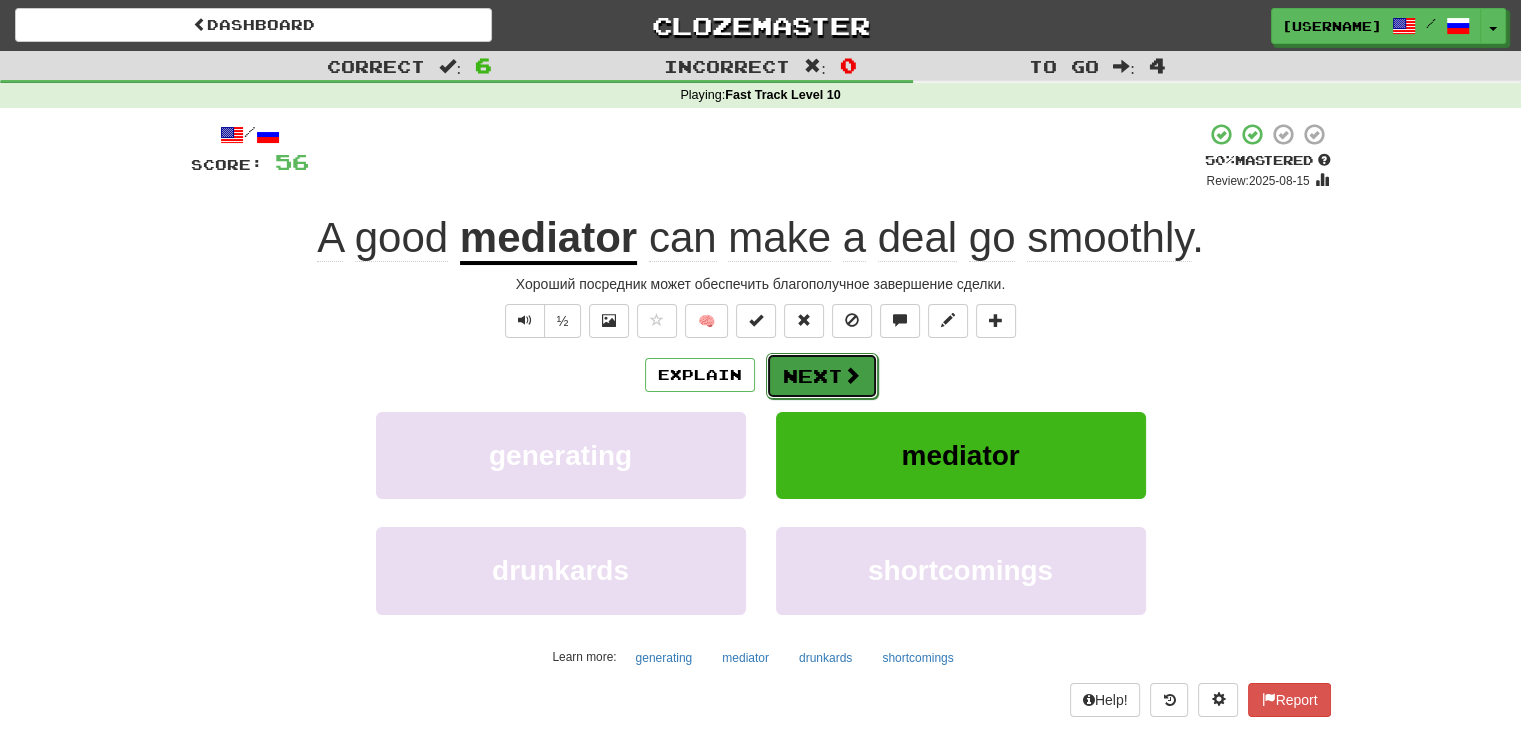 click on "Next" at bounding box center (822, 376) 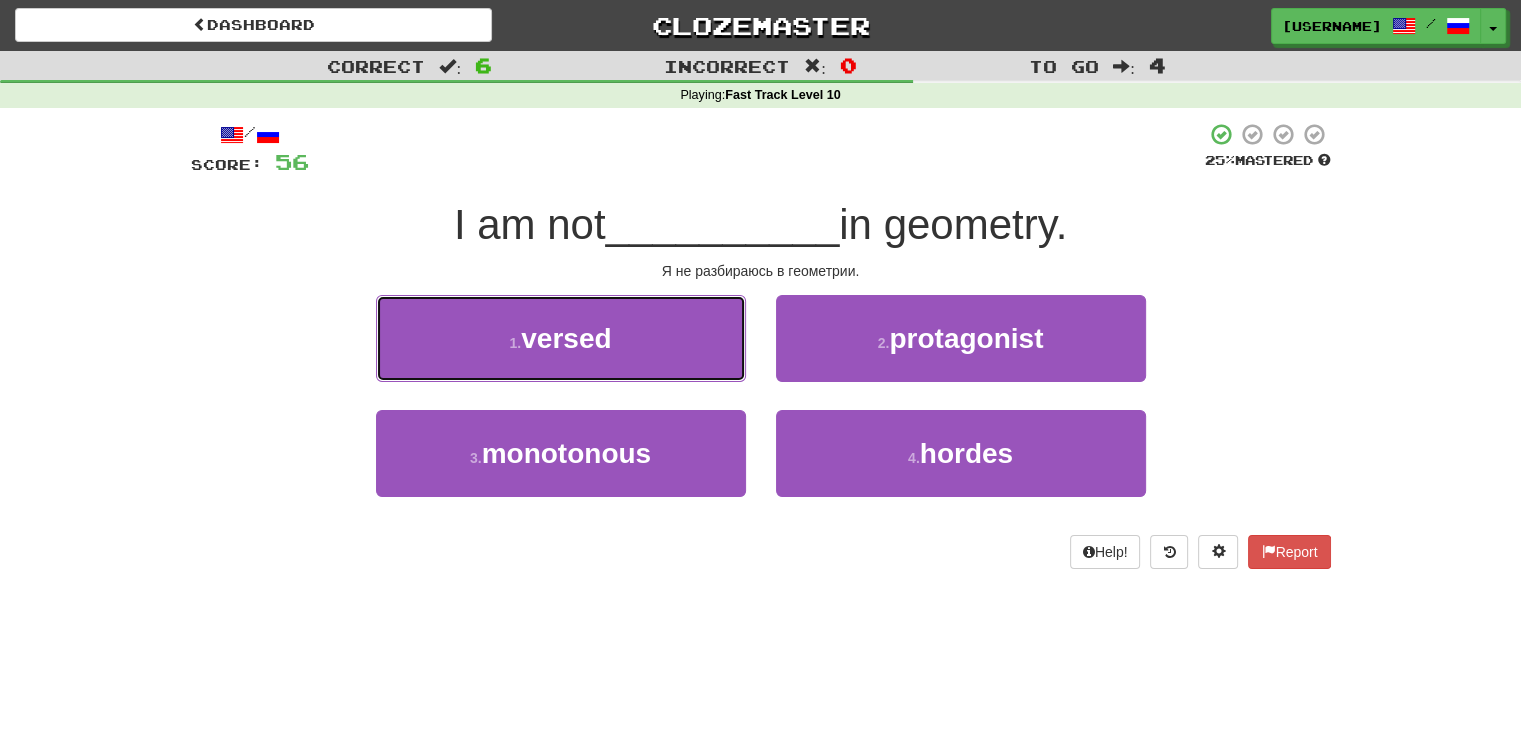 click on "1 .  versed" at bounding box center (561, 338) 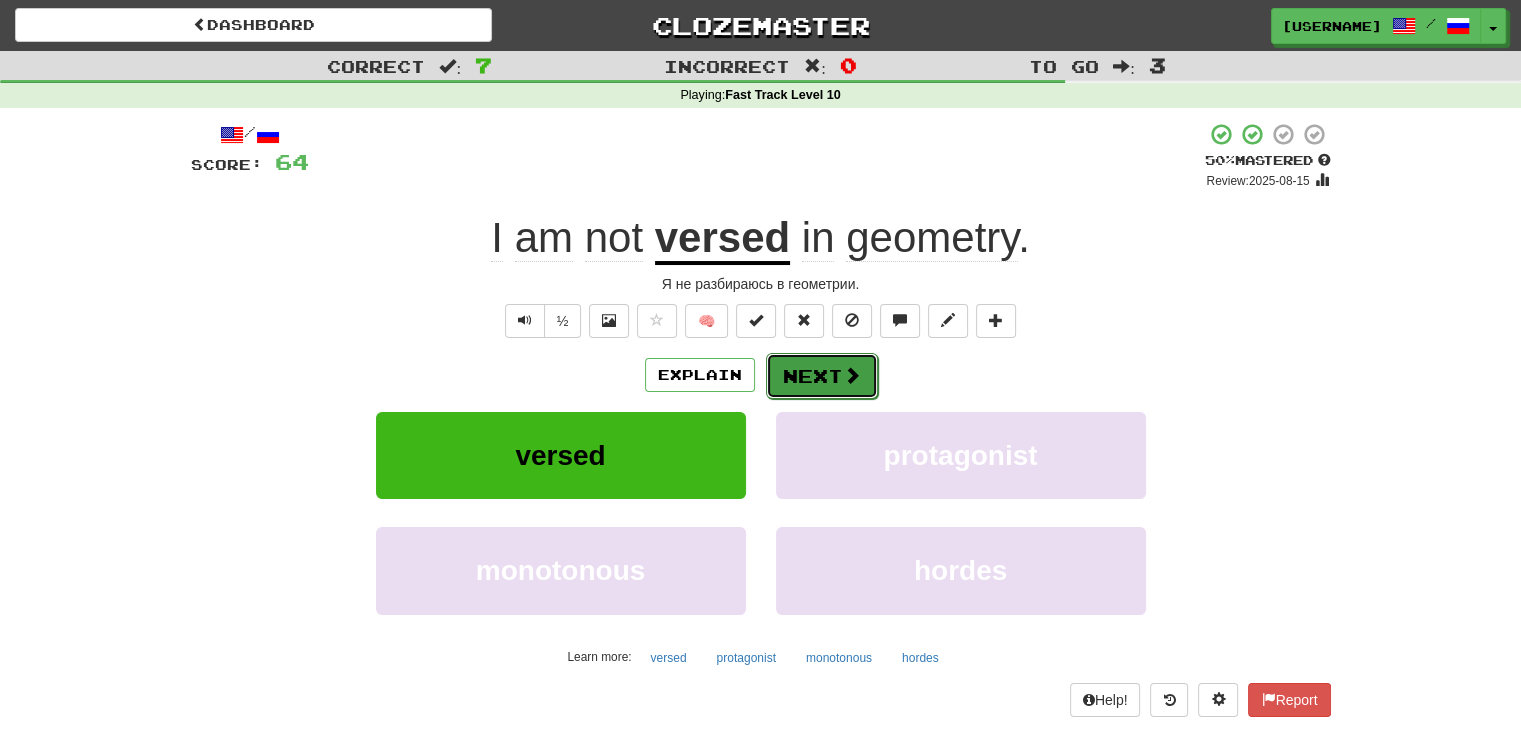 click on "Next" at bounding box center [822, 376] 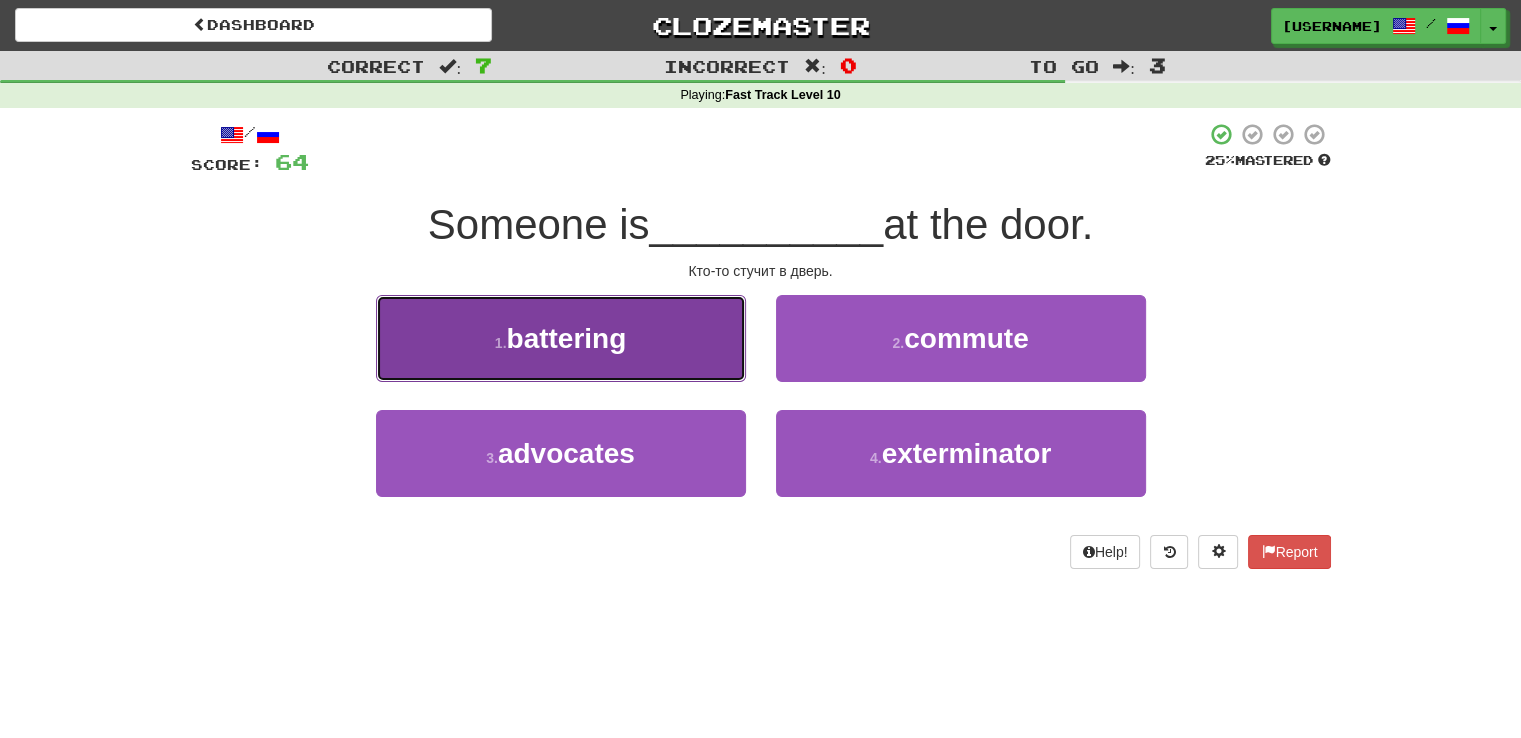 click on "1 .  battering" at bounding box center [561, 338] 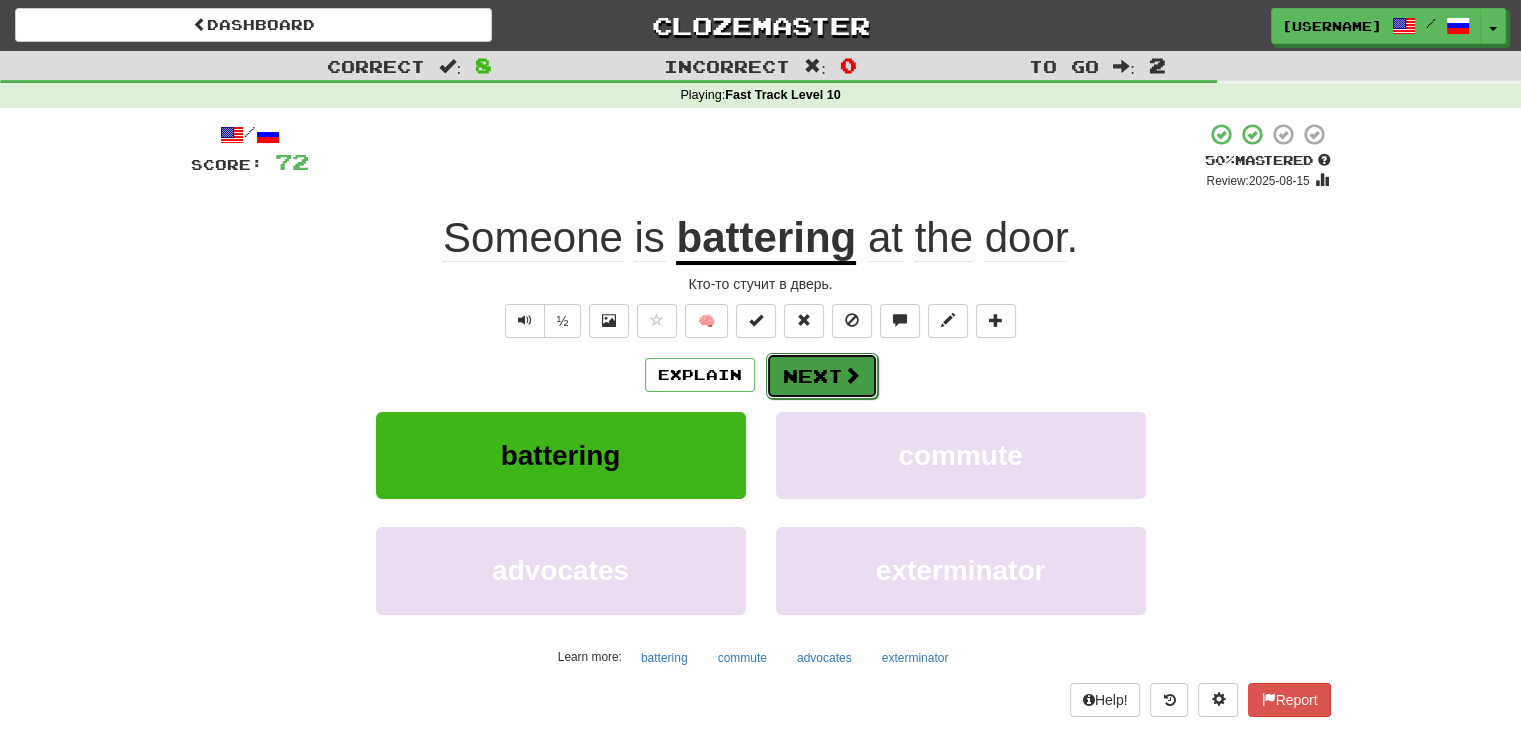 click on "Next" at bounding box center (822, 376) 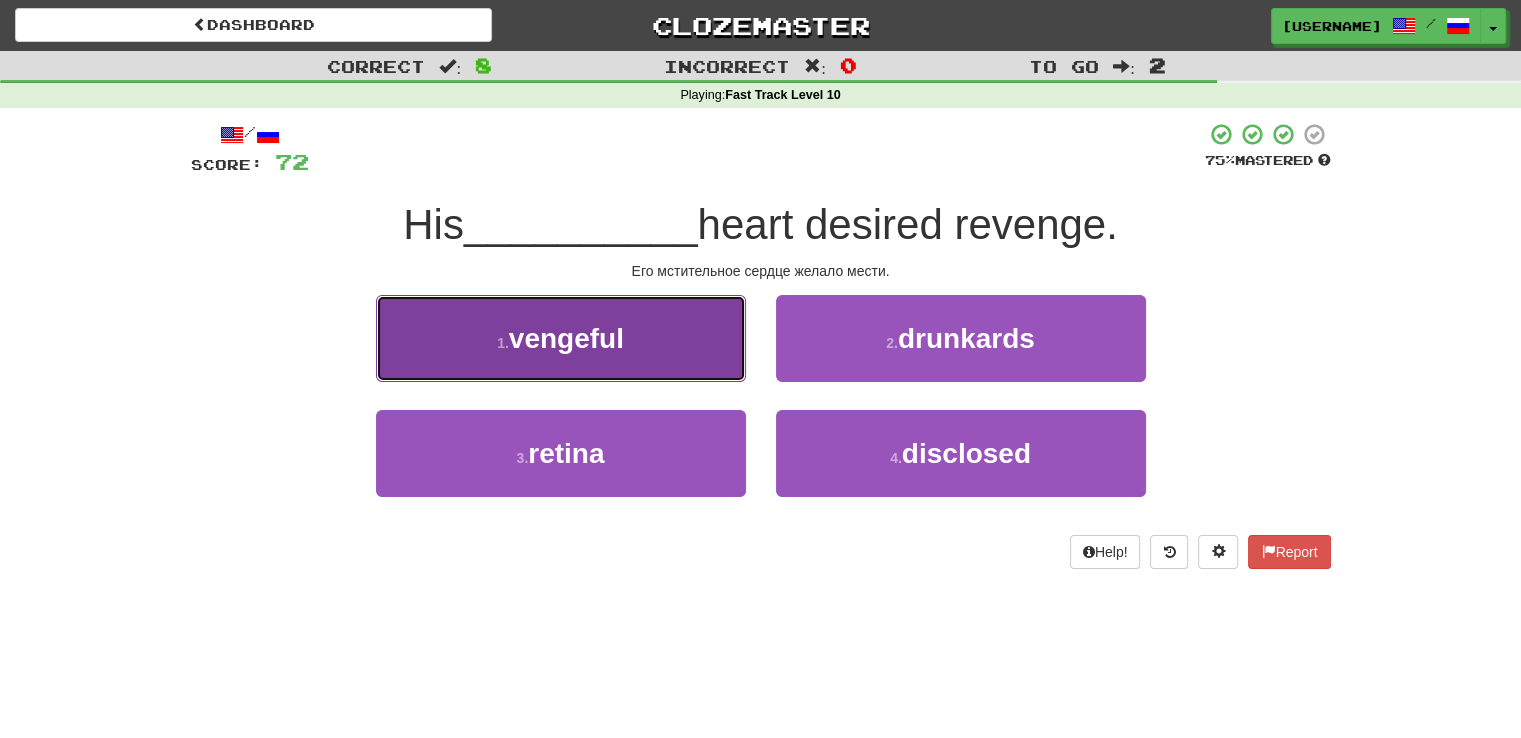 click on "1 .  vengeful" at bounding box center [561, 338] 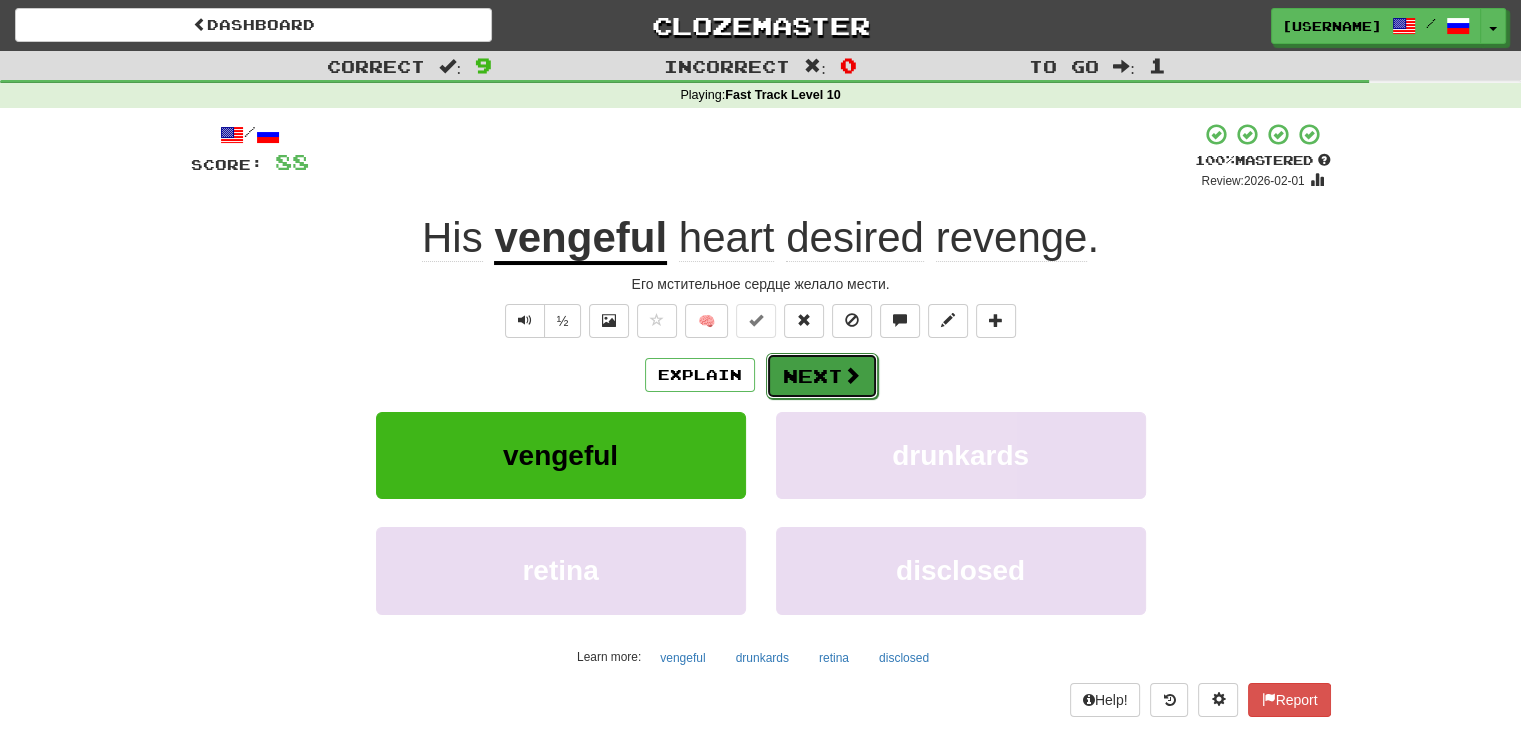 click on "Next" at bounding box center (822, 376) 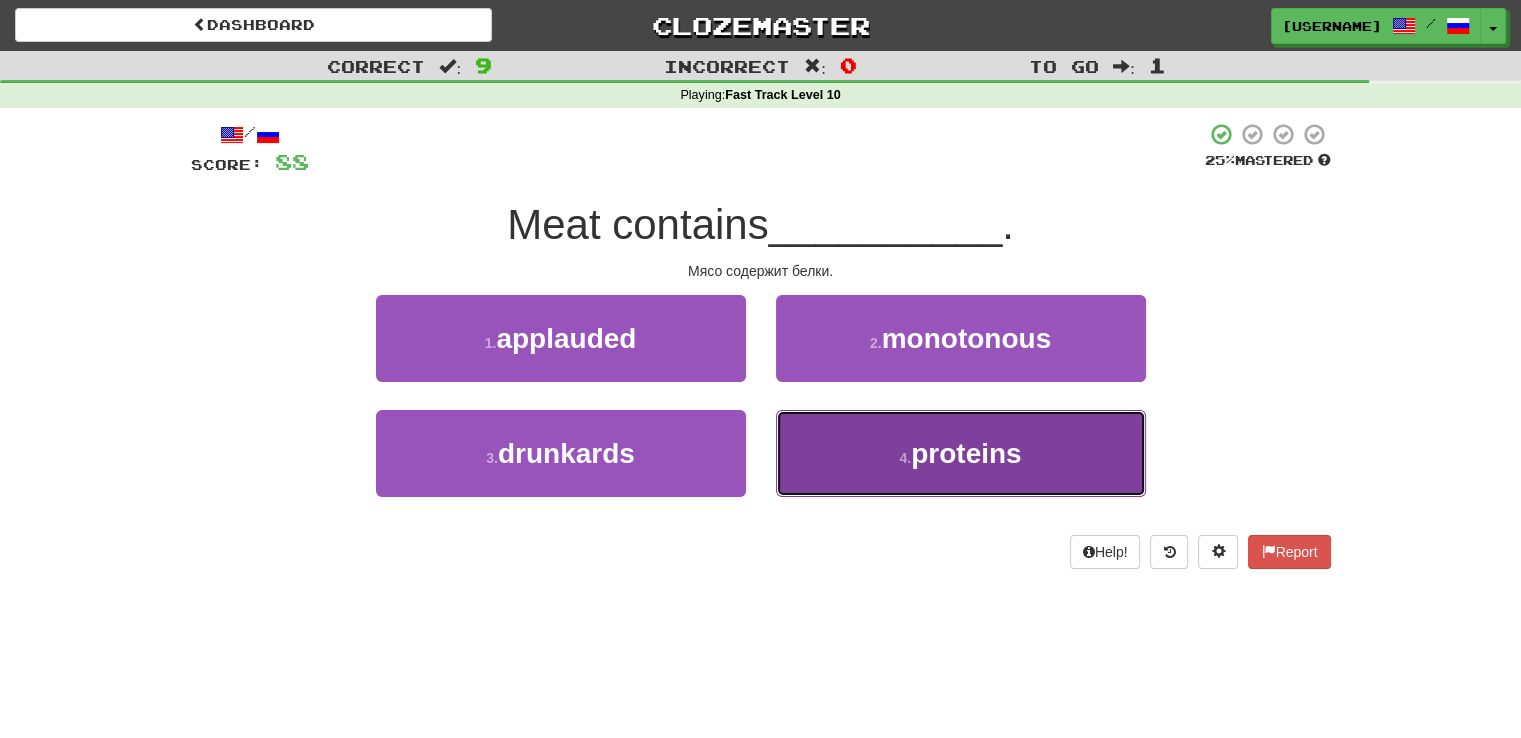 click on "4 .  proteins" at bounding box center (961, 453) 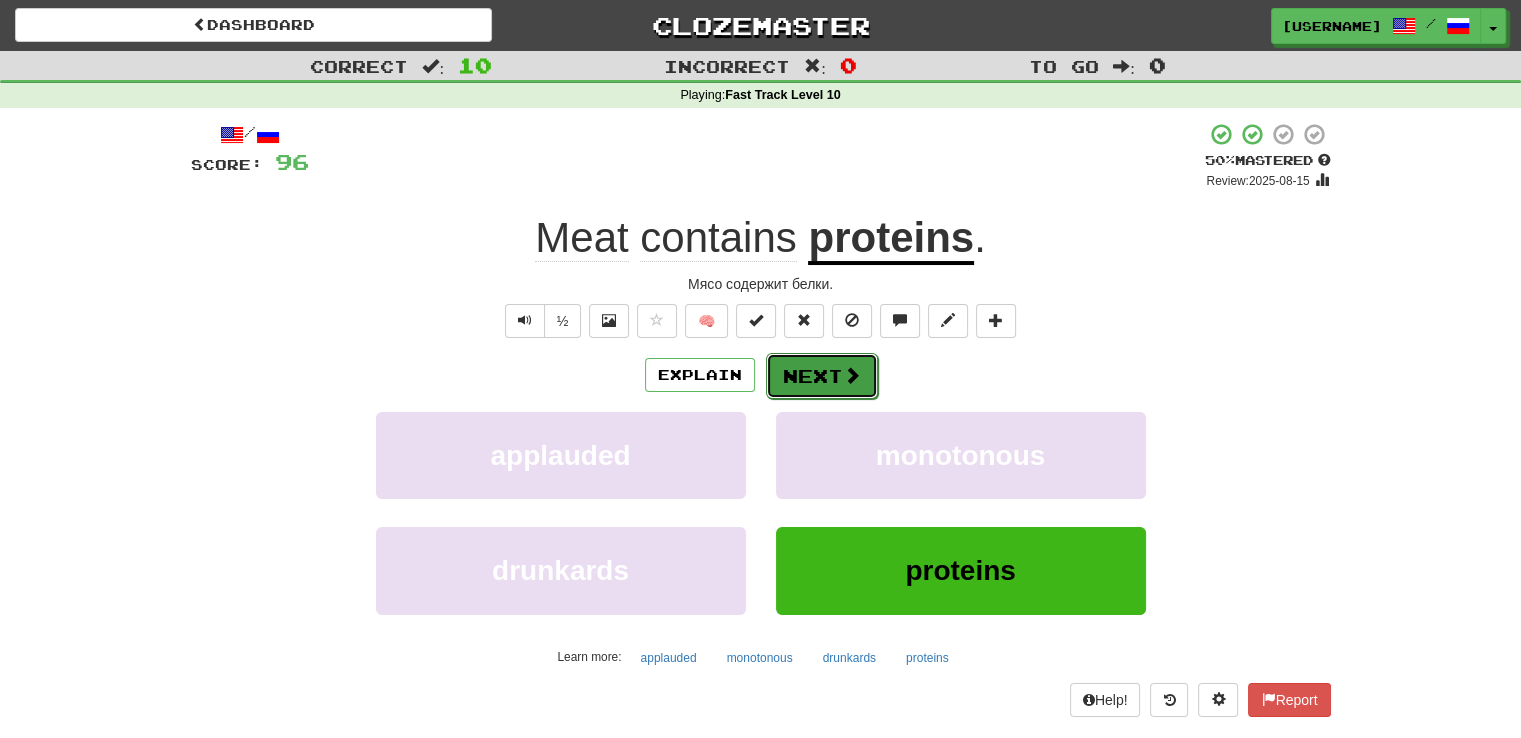 click on "Next" at bounding box center (822, 376) 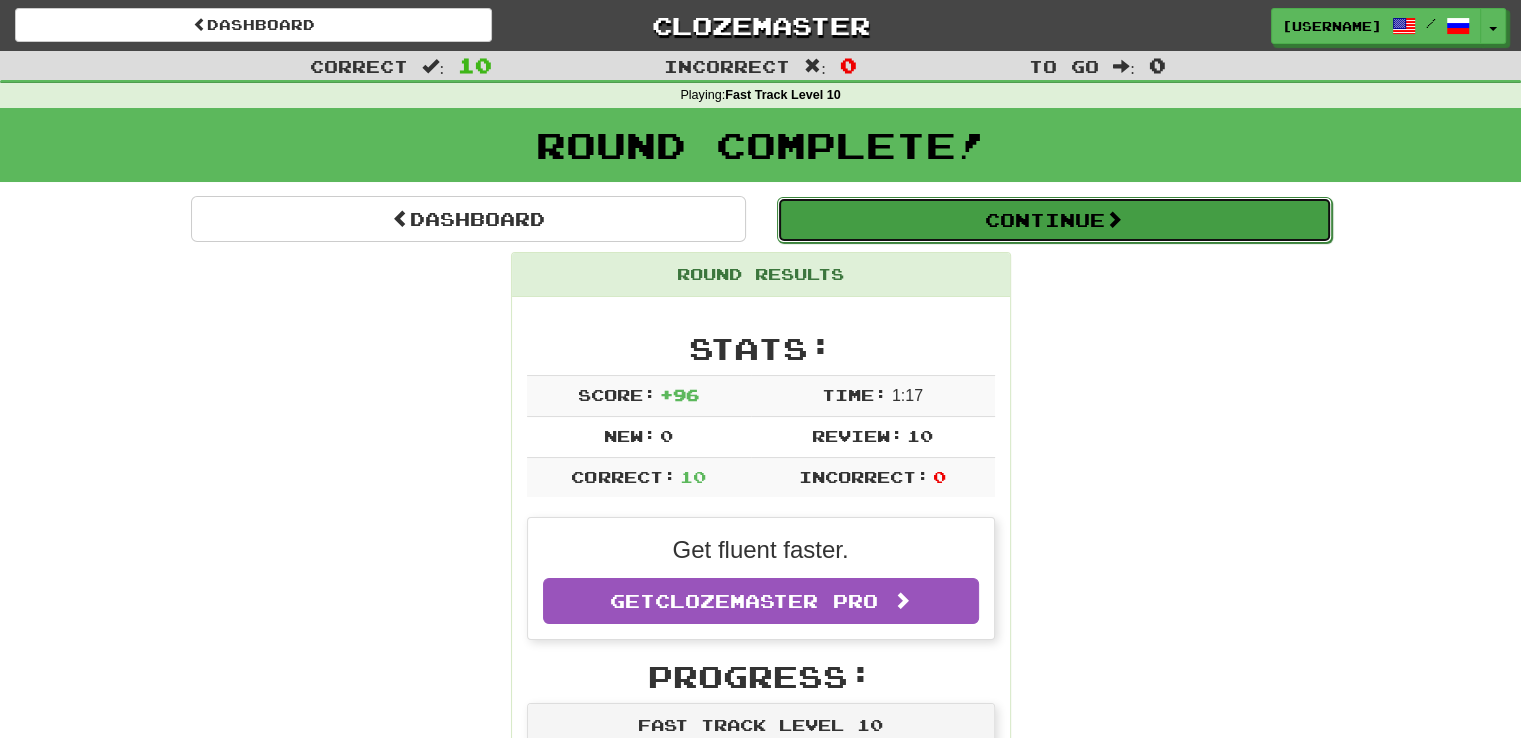 click on "Continue" at bounding box center (1054, 220) 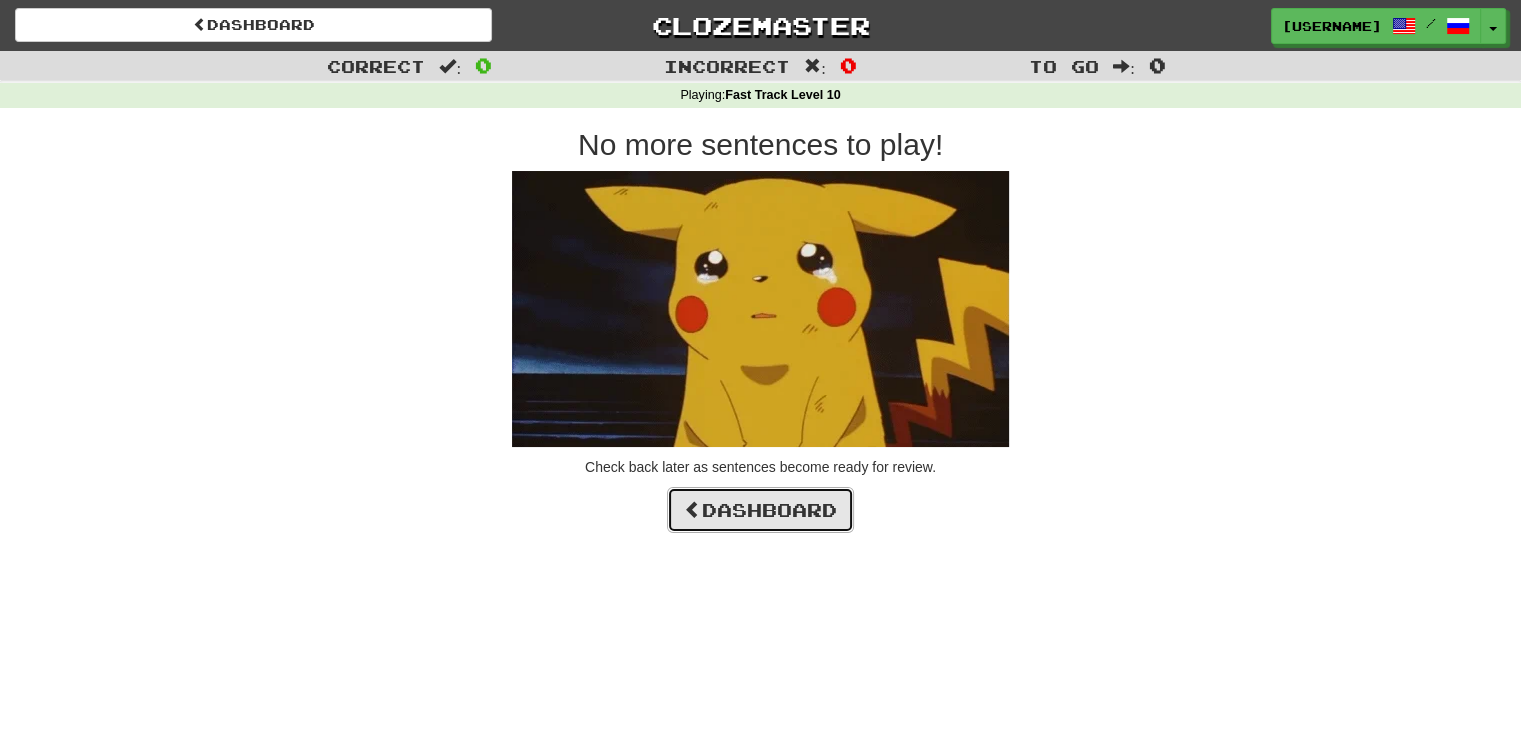 click on "Dashboard" at bounding box center [760, 510] 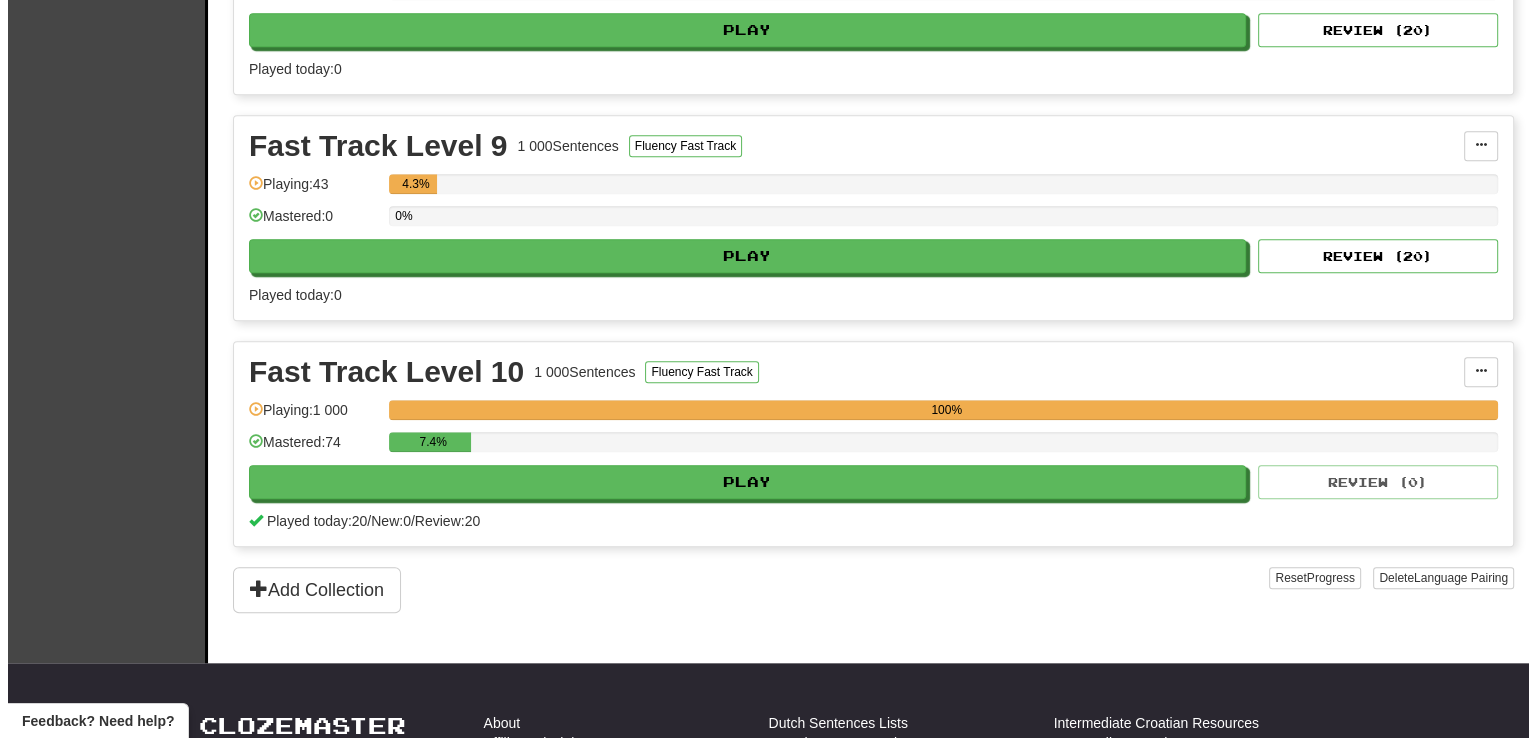 scroll, scrollTop: 1900, scrollLeft: 0, axis: vertical 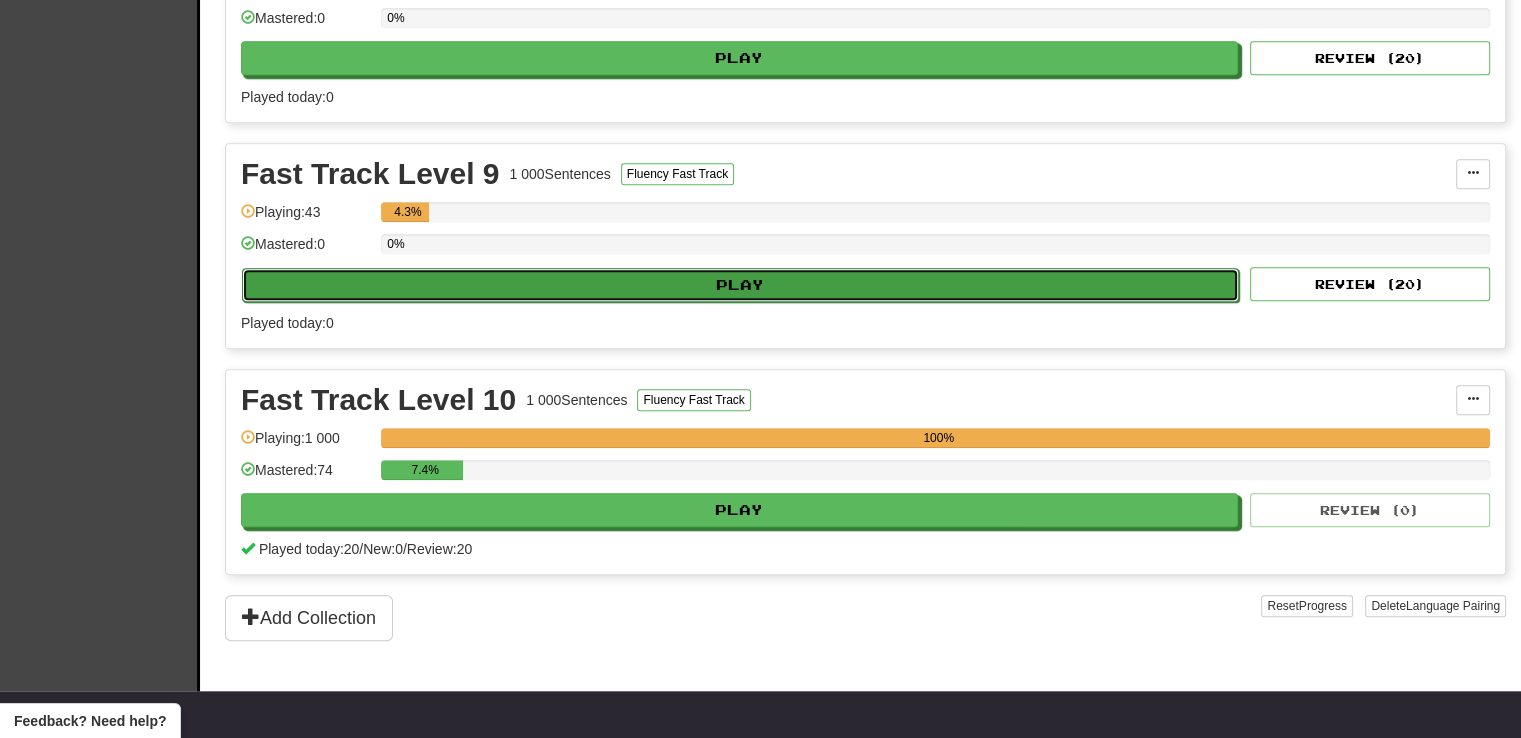 click on "Play" at bounding box center (740, 285) 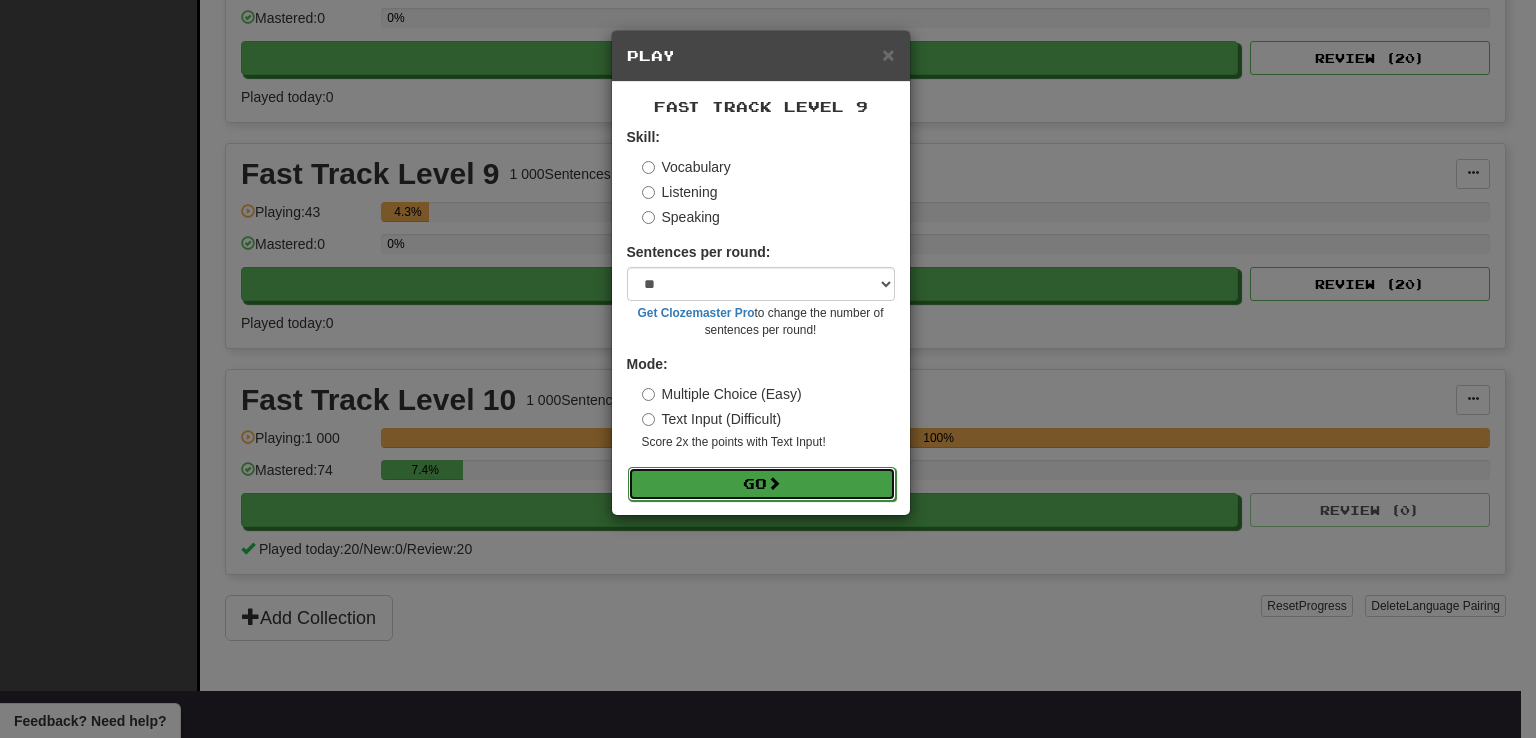 click on "Go" at bounding box center (762, 484) 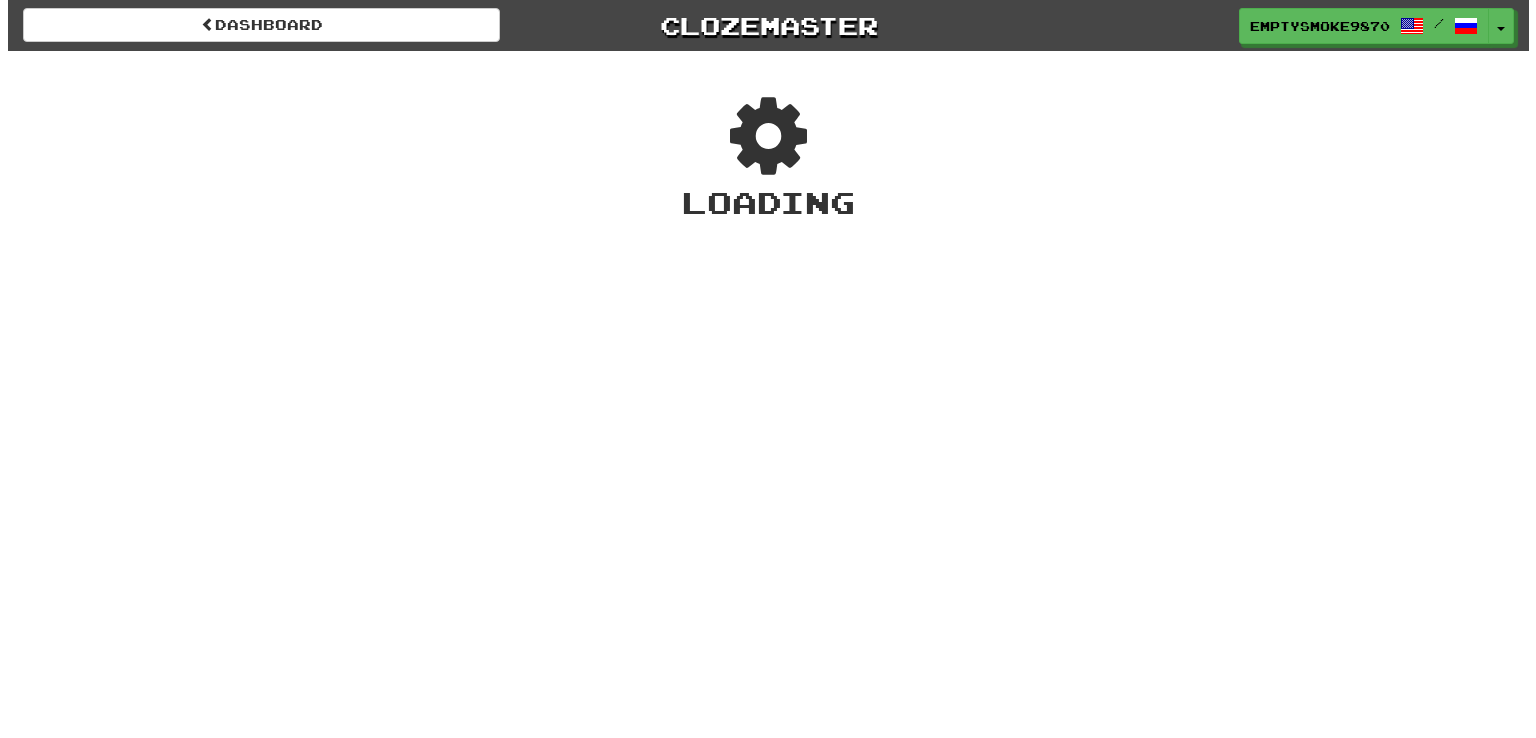 scroll, scrollTop: 0, scrollLeft: 0, axis: both 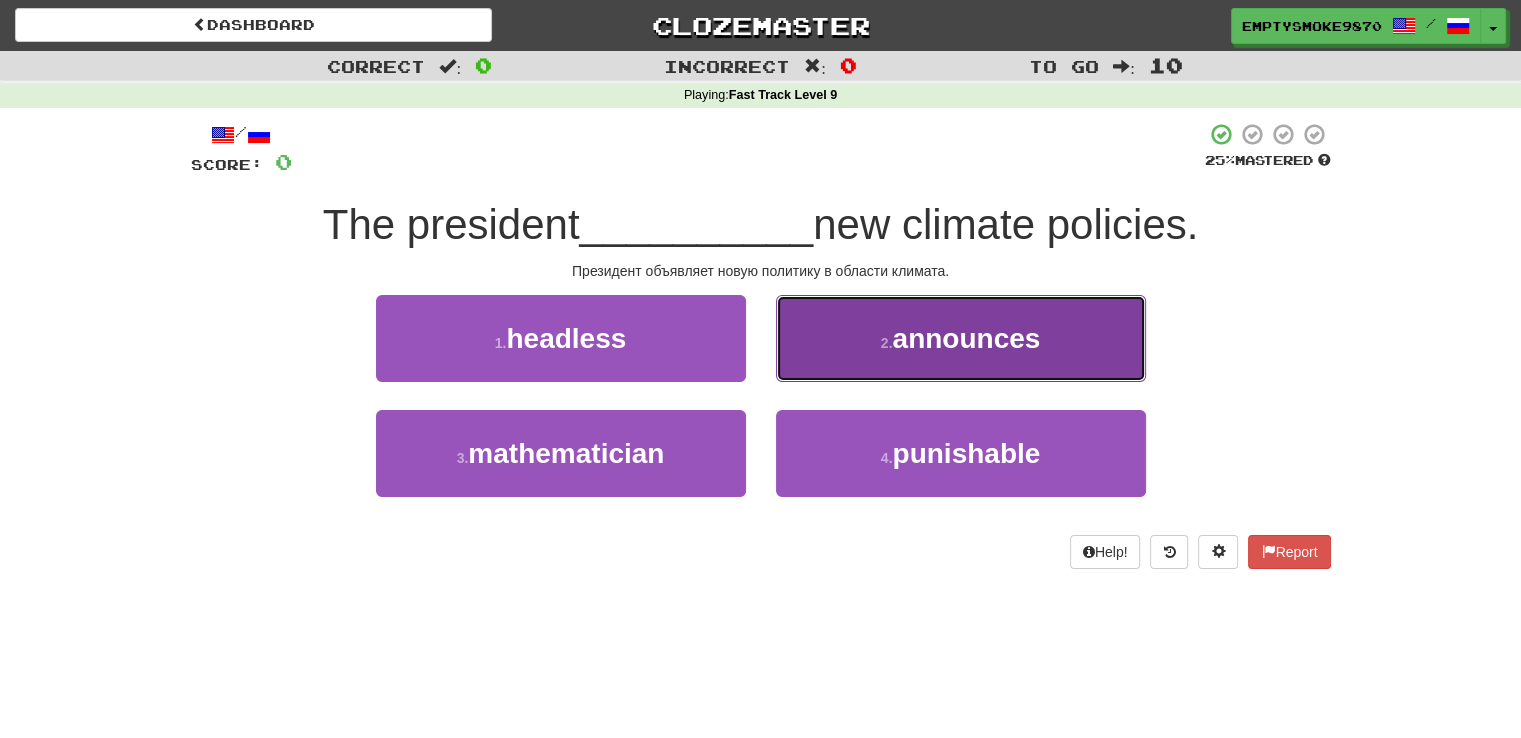 click on "2 .  announces" at bounding box center (961, 338) 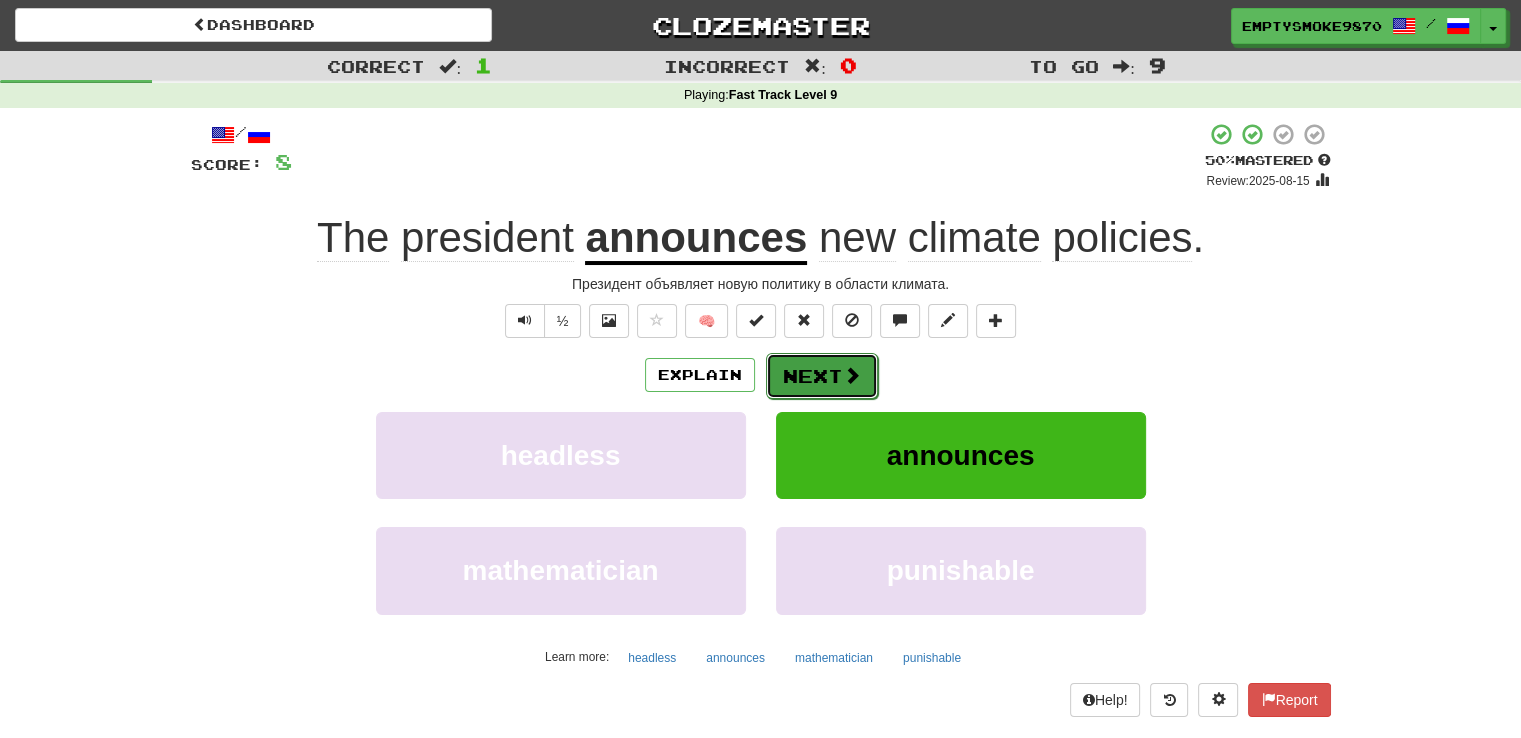 click on "Next" at bounding box center [822, 376] 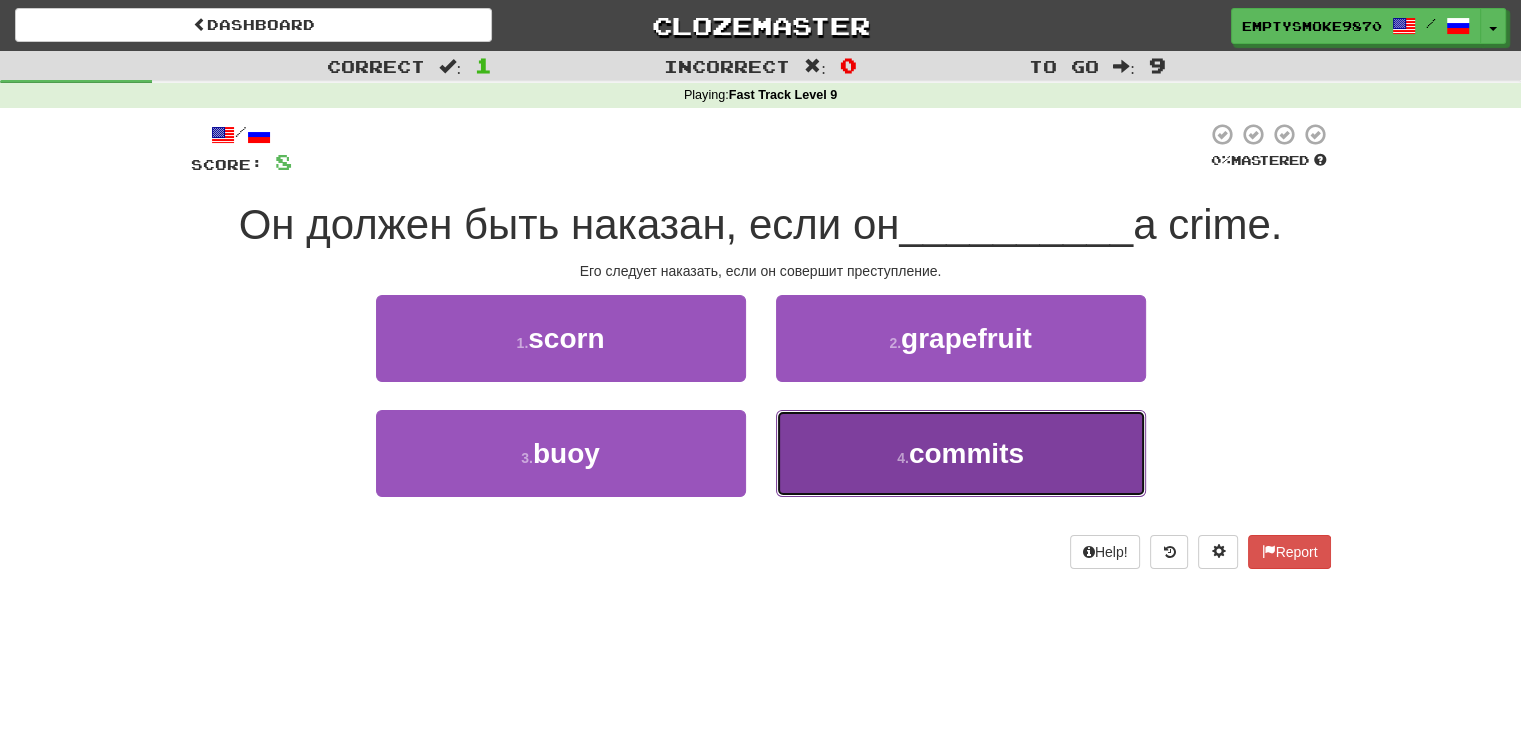 click on "4 .  commits" at bounding box center (961, 453) 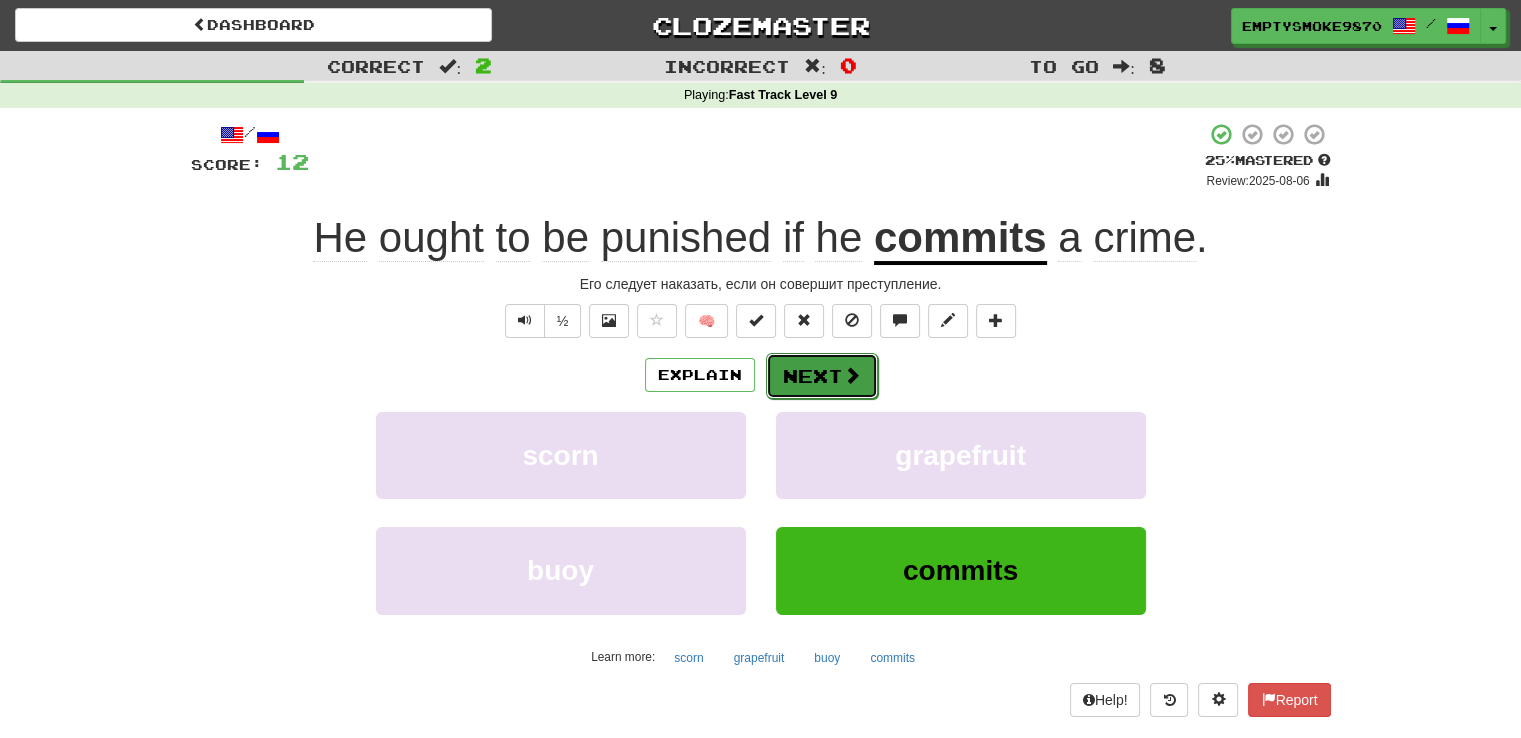 click at bounding box center (852, 375) 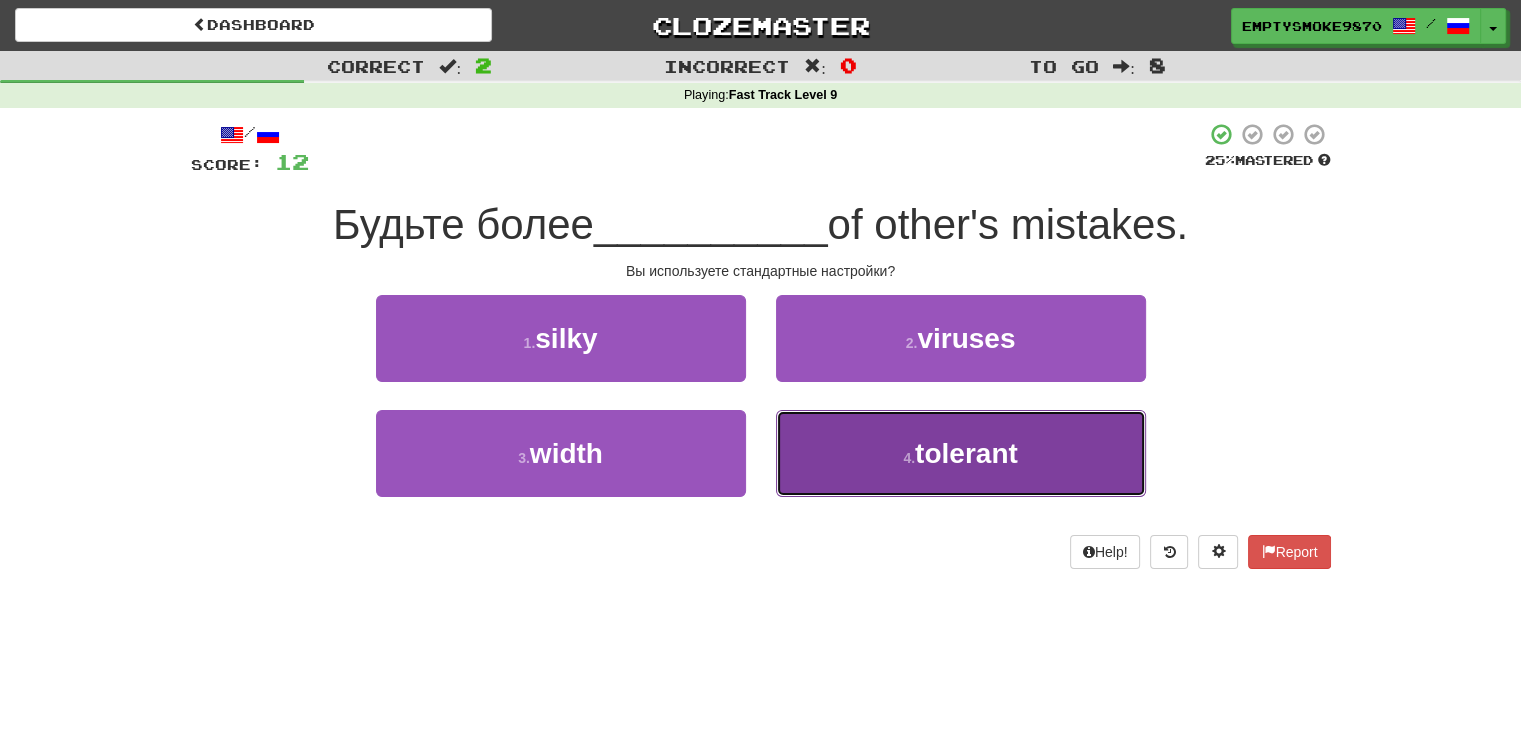 click on "4 .  tolerant" at bounding box center [961, 453] 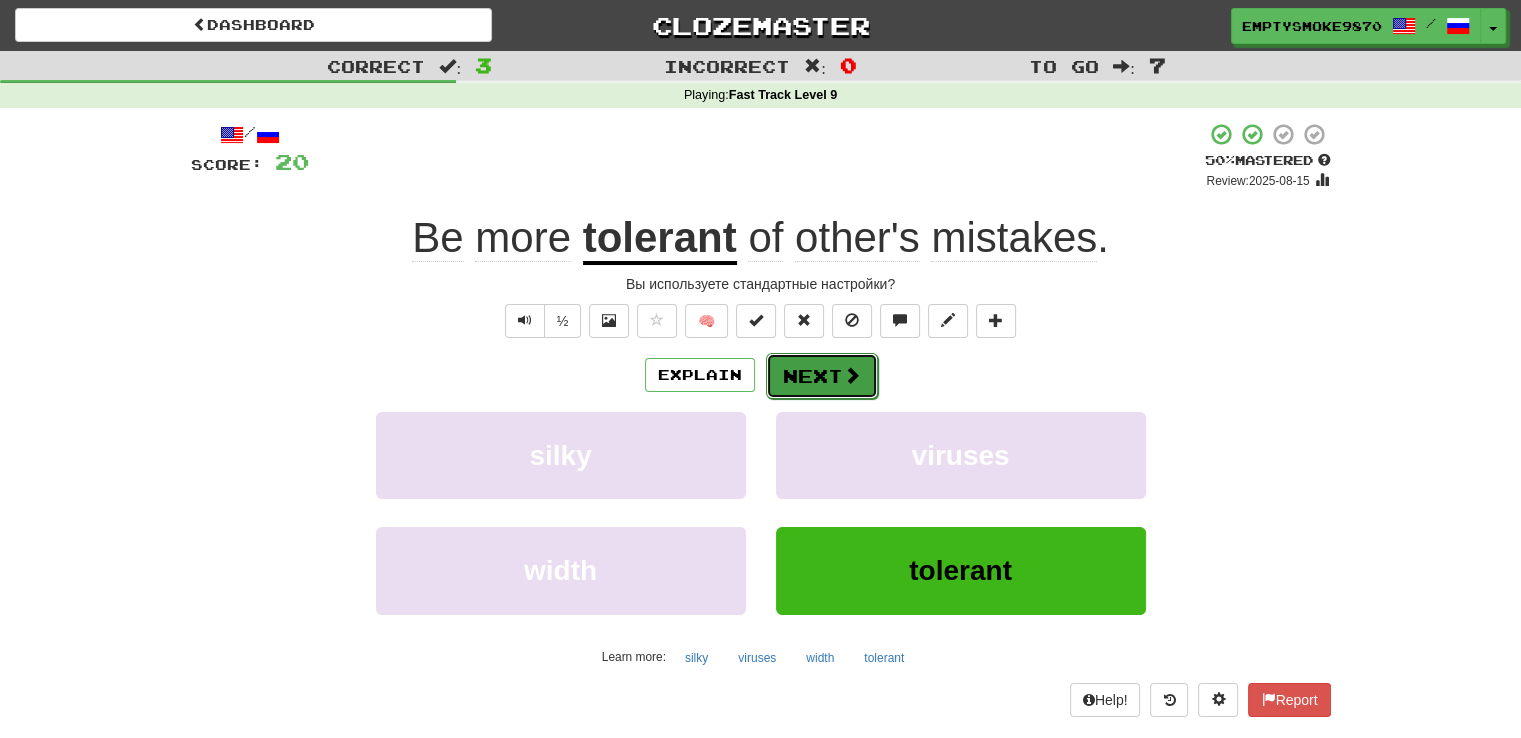 click on "Next" at bounding box center [822, 376] 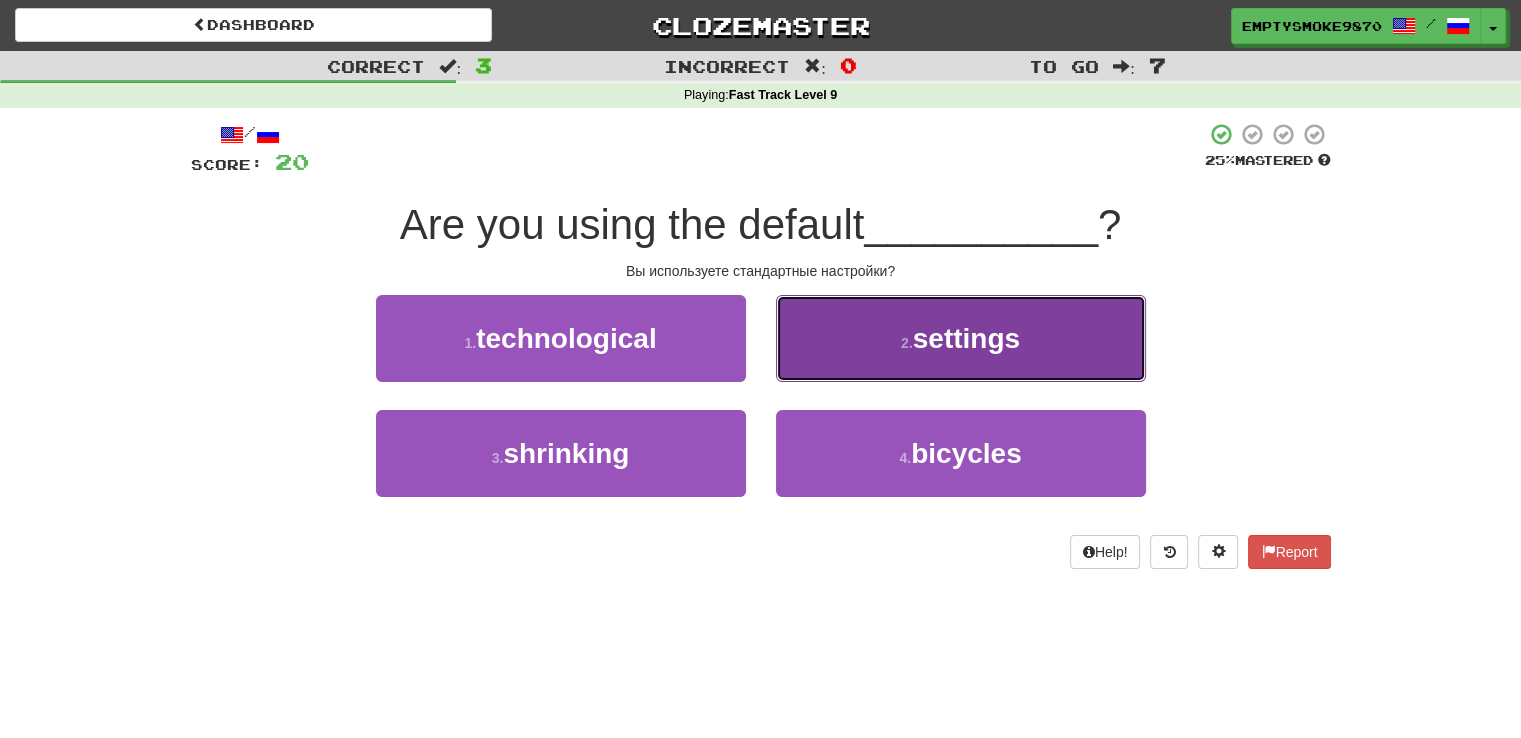 click on "2 .  settings" at bounding box center (961, 338) 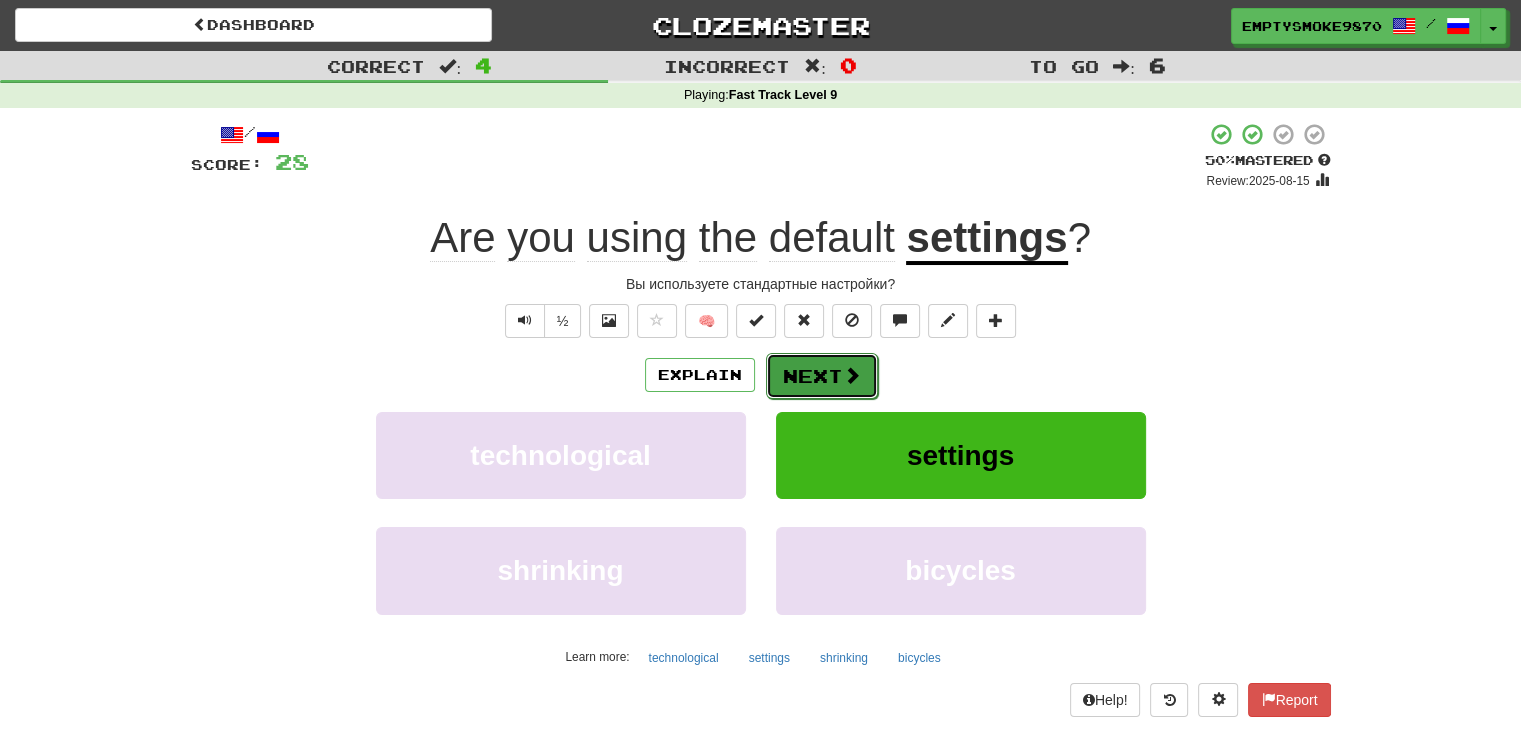 click on "Next" at bounding box center (822, 376) 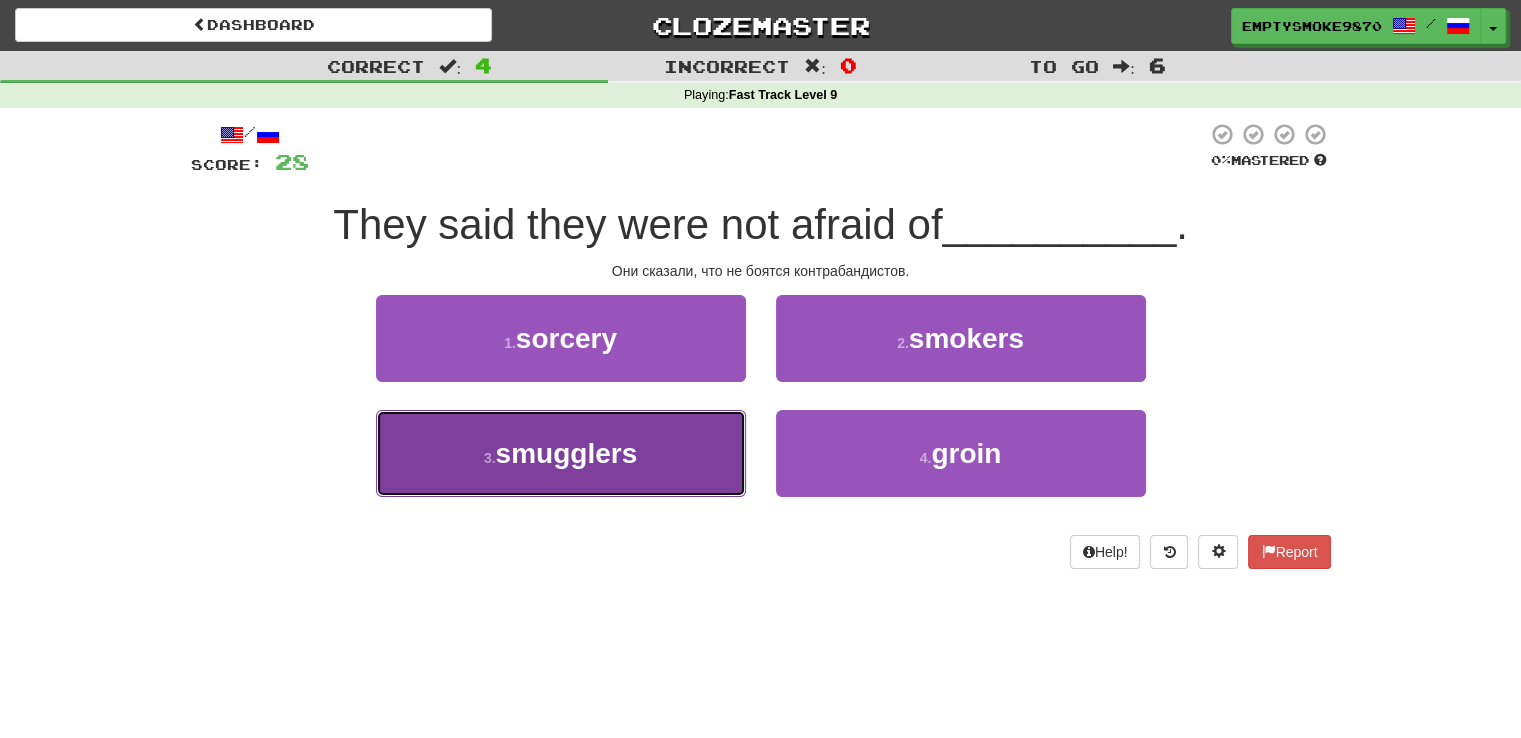 click on "3 .  smugglers" at bounding box center [561, 453] 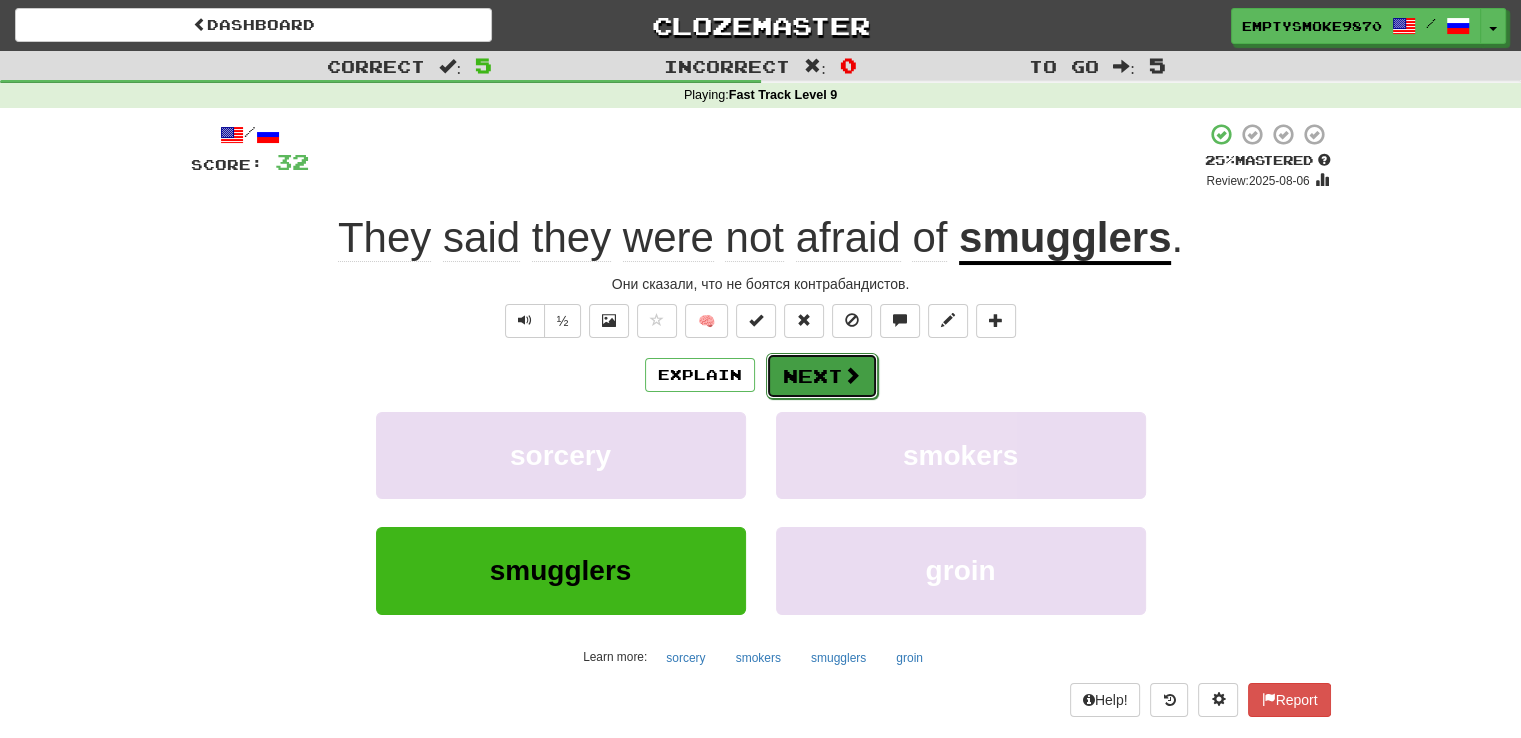 click on "Next" at bounding box center (822, 376) 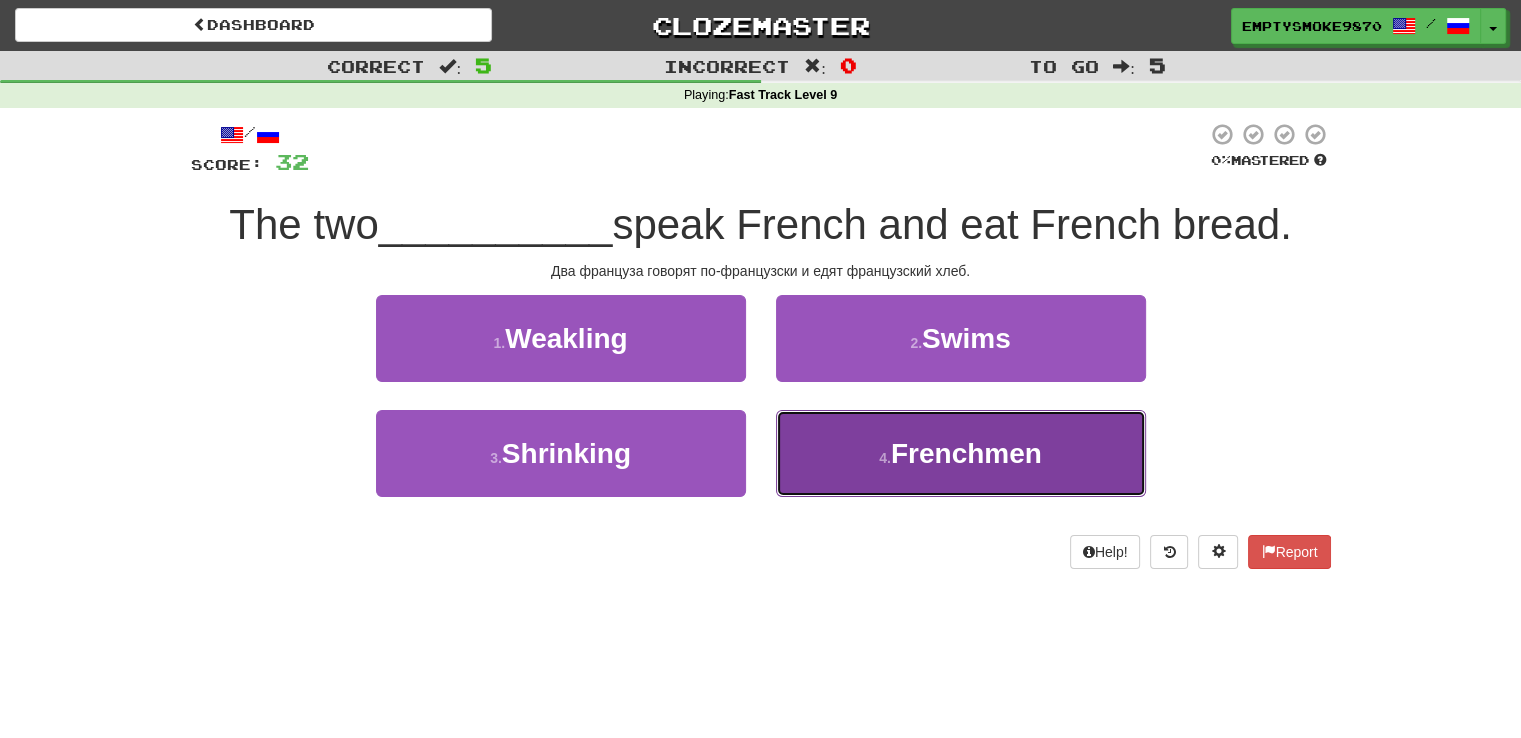 click on "4 .  Frenchmen" at bounding box center (961, 453) 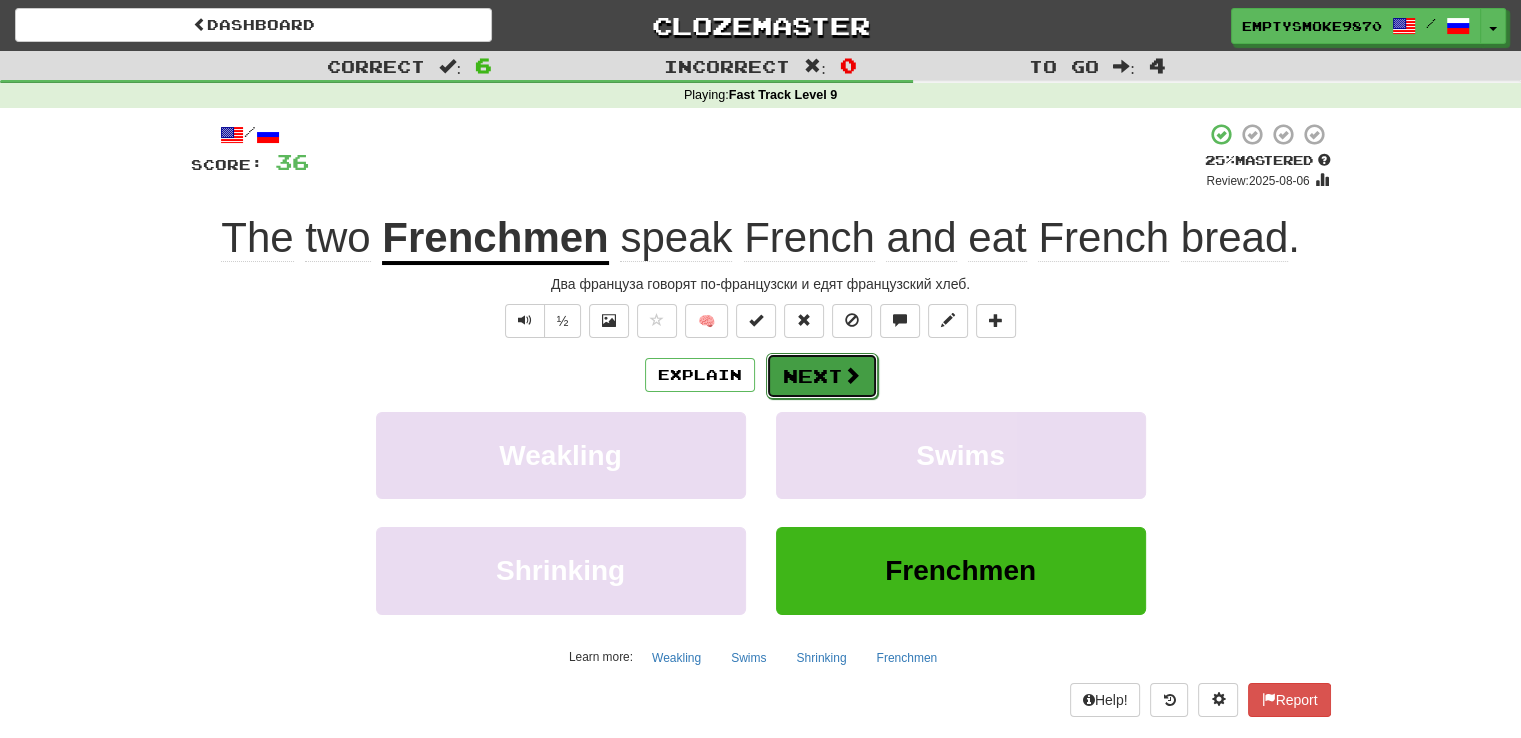 click on "Next" at bounding box center [822, 376] 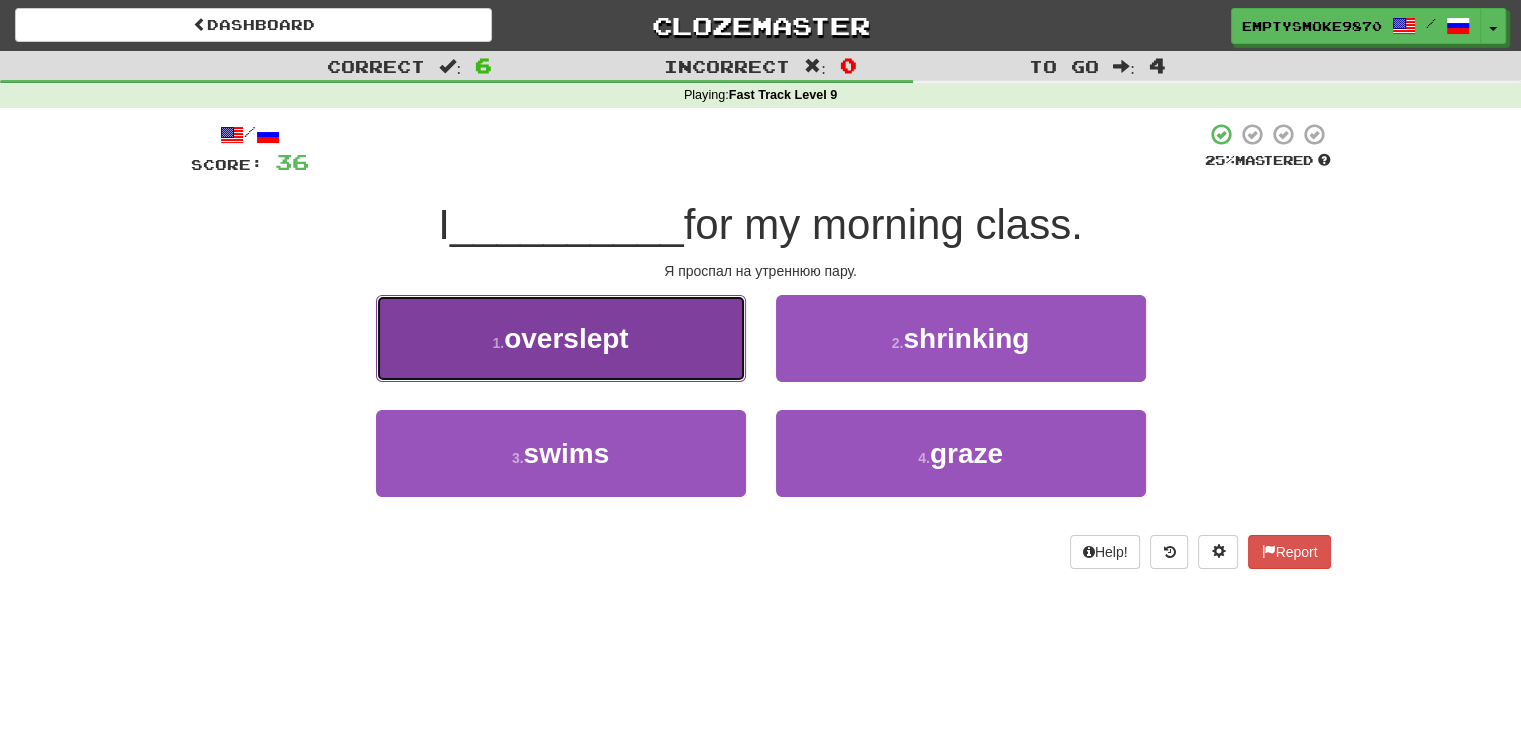 click on "1 .  overslept" at bounding box center (561, 338) 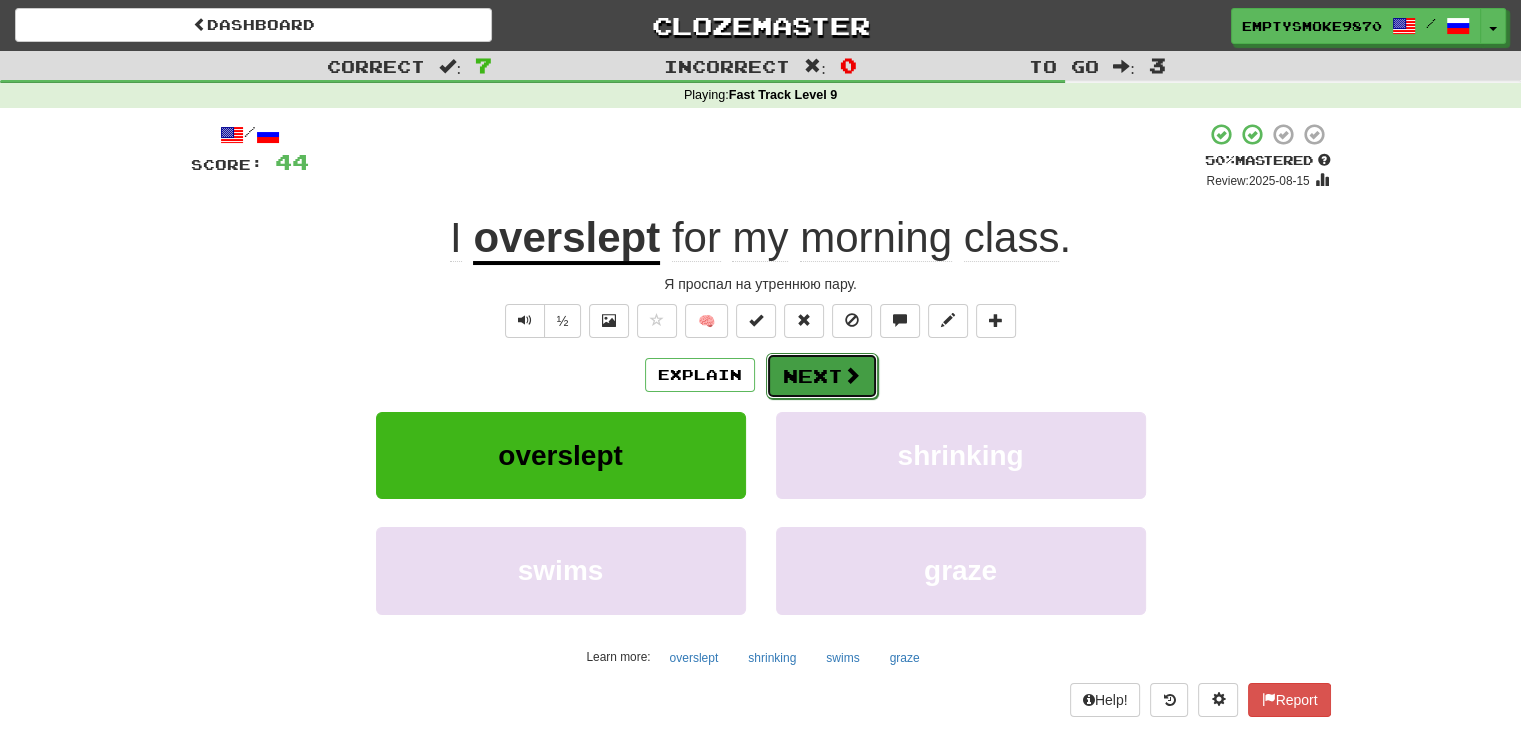 click on "Next" at bounding box center (822, 376) 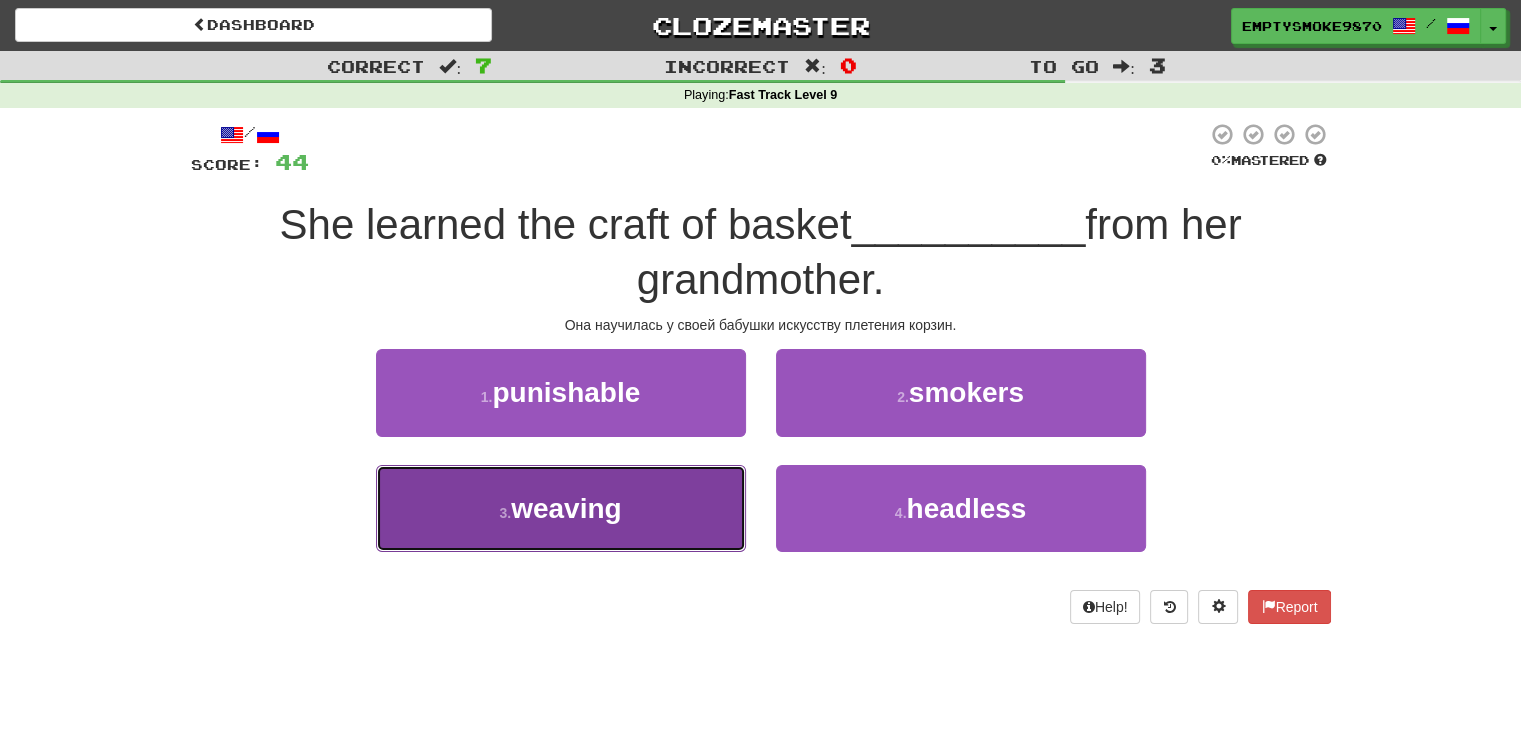 click on "3 .  weaving" at bounding box center (561, 508) 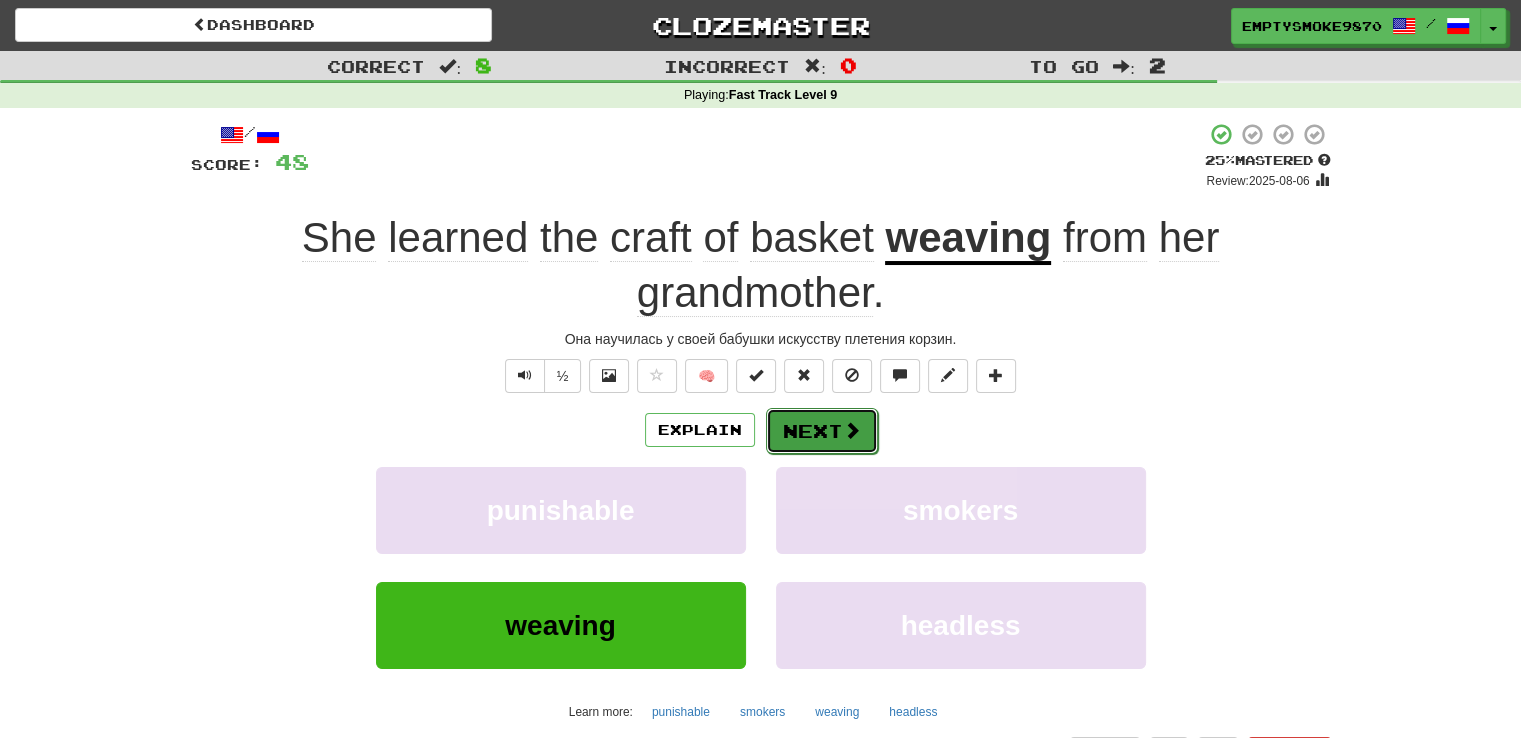 click on "Next" at bounding box center (822, 431) 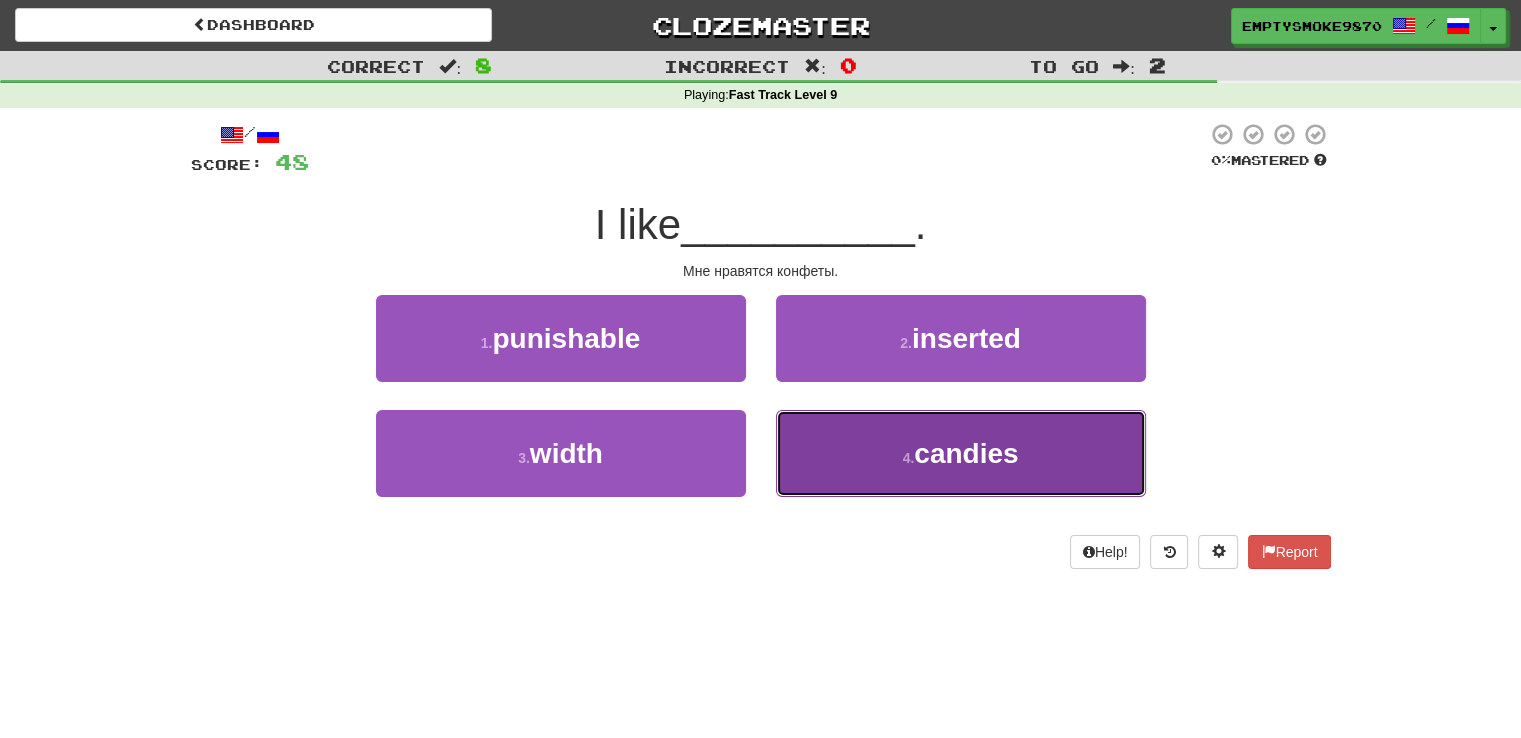 click on "4 .  candies" at bounding box center [961, 453] 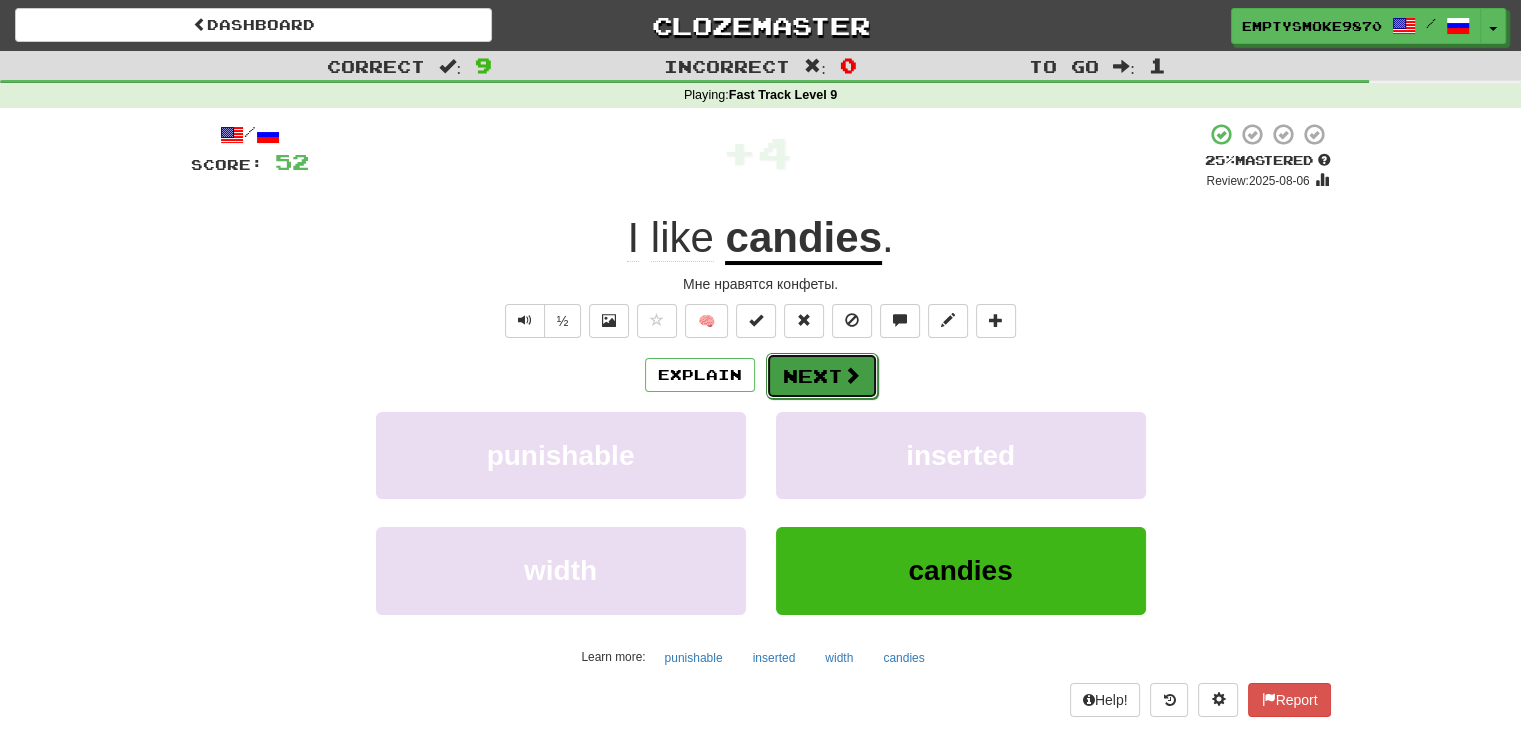 click on "Next" at bounding box center [822, 376] 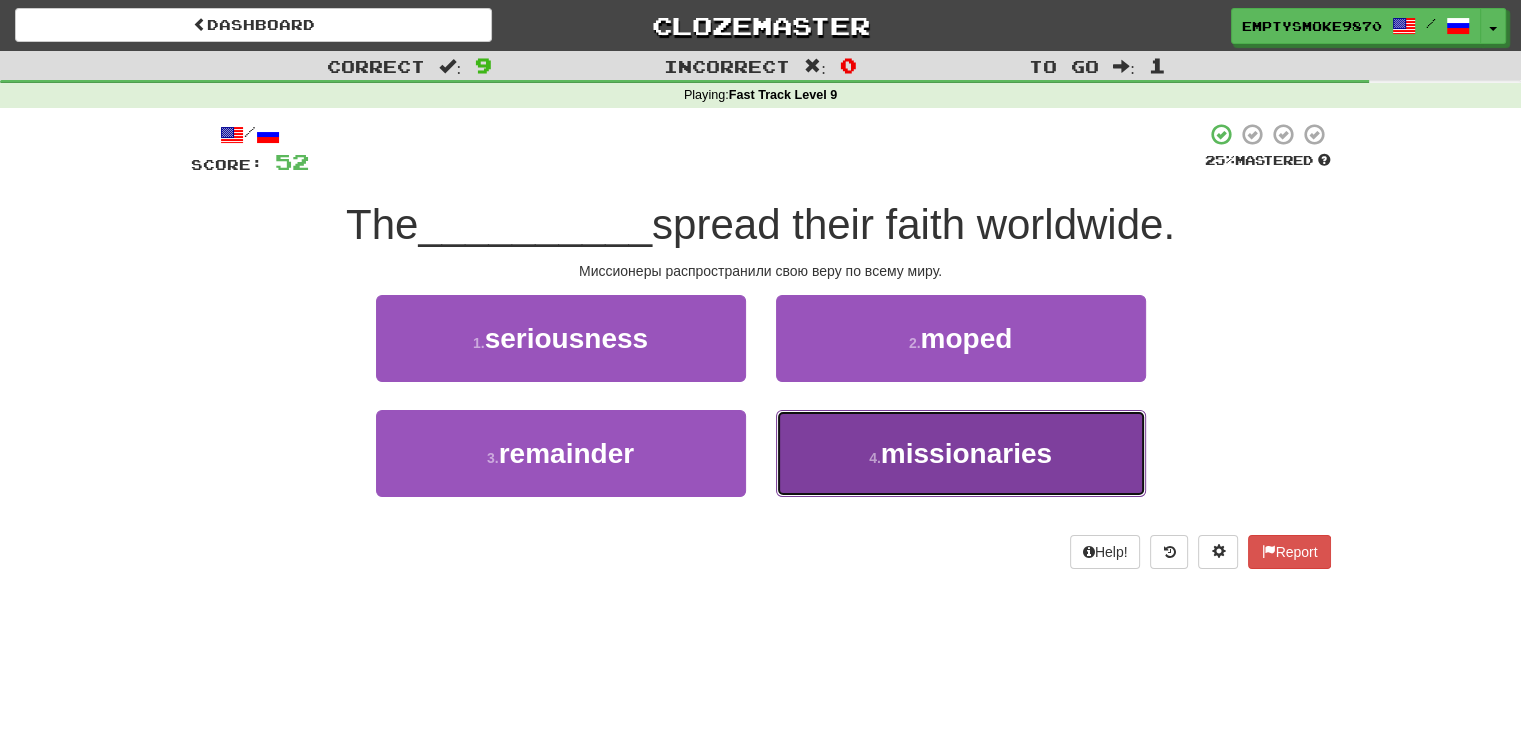 click on "4 .  missionaries" at bounding box center [961, 453] 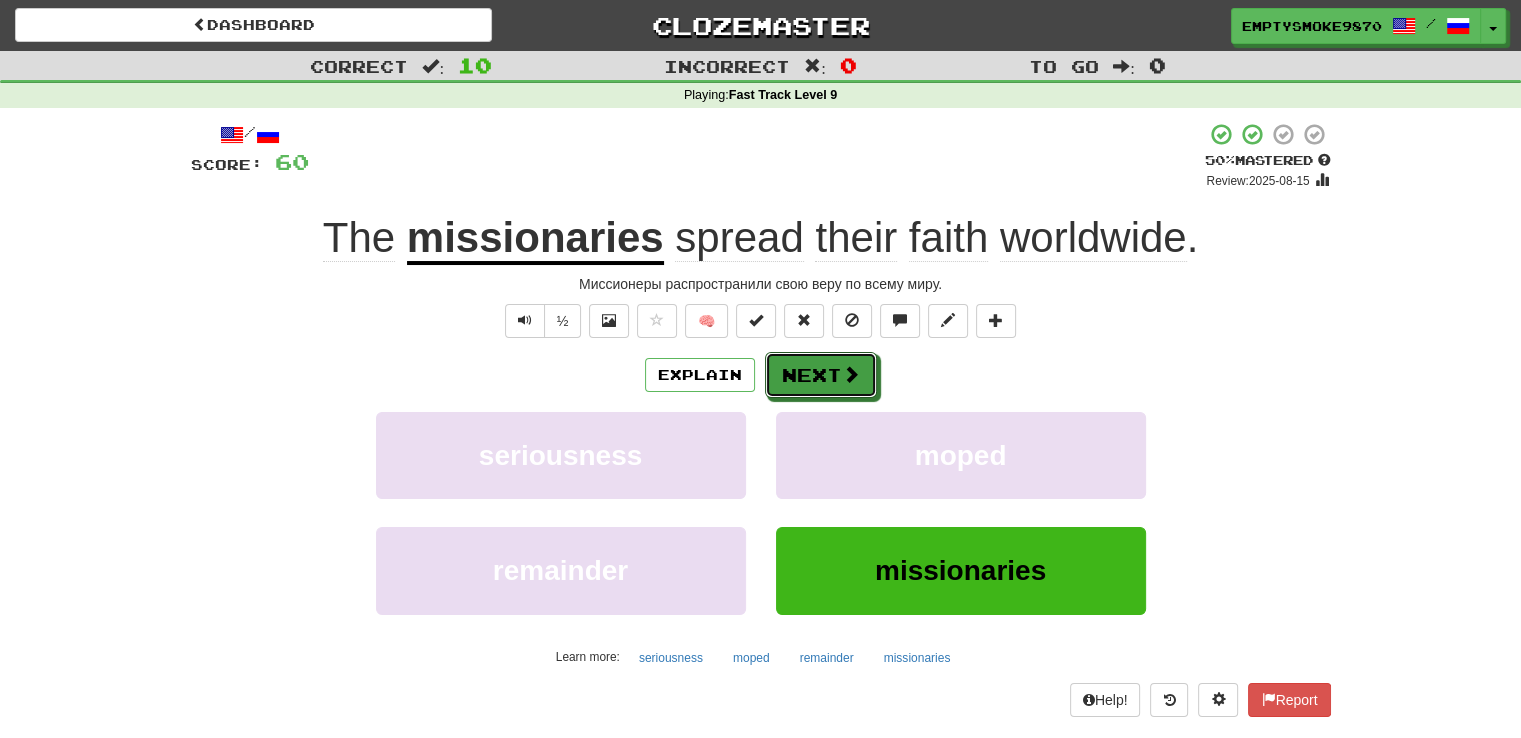 click at bounding box center (851, 374) 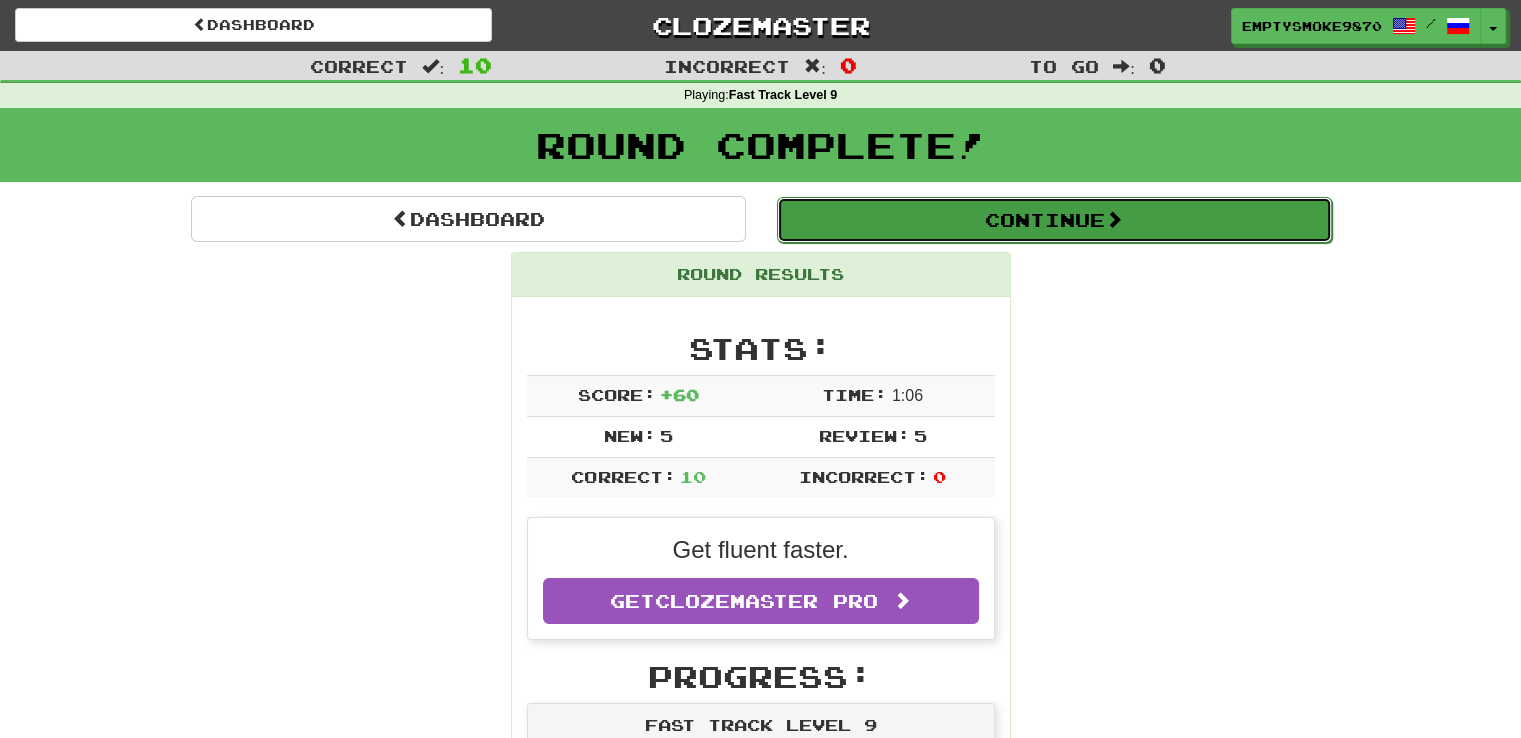 click on "Continue" at bounding box center (1054, 220) 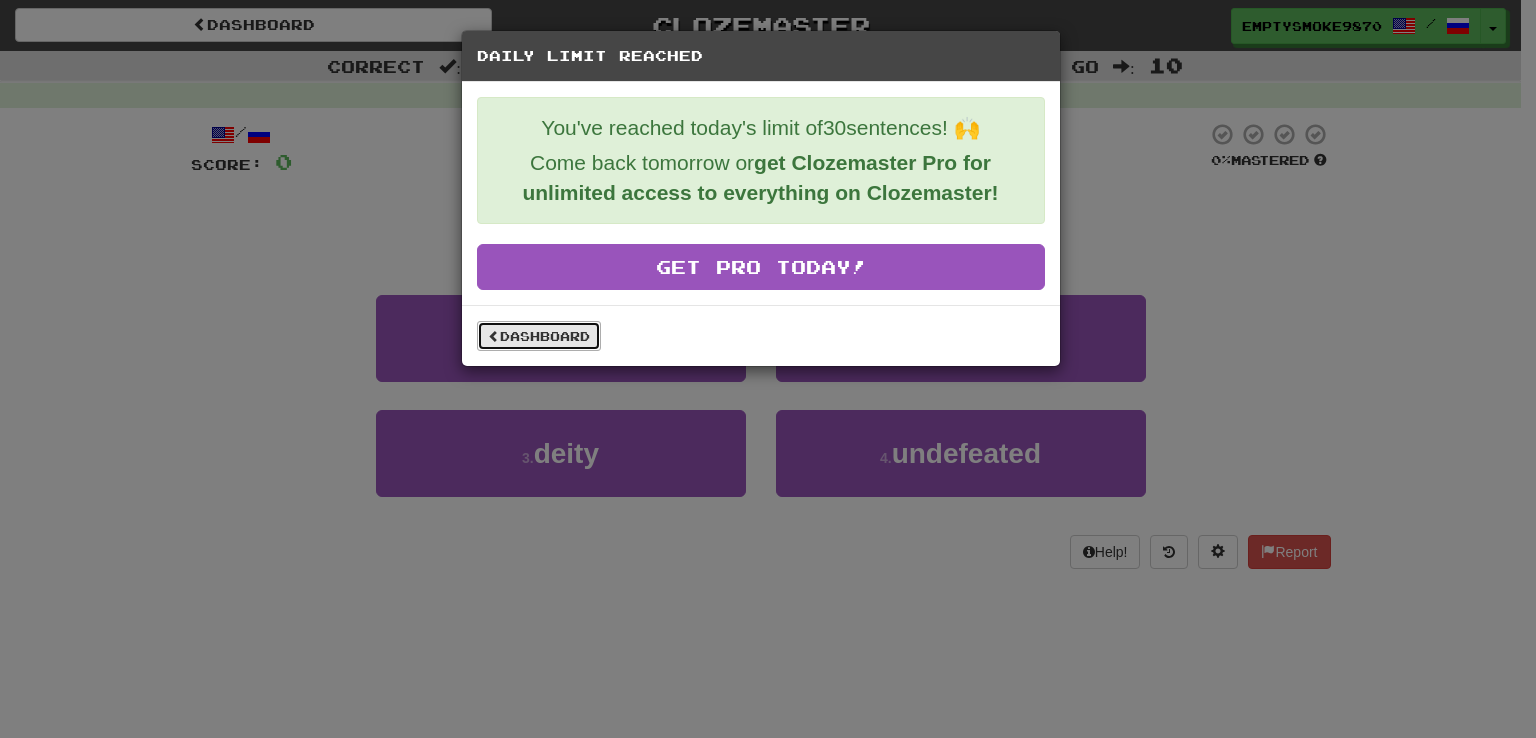 click on "Dashboard" at bounding box center [539, 336] 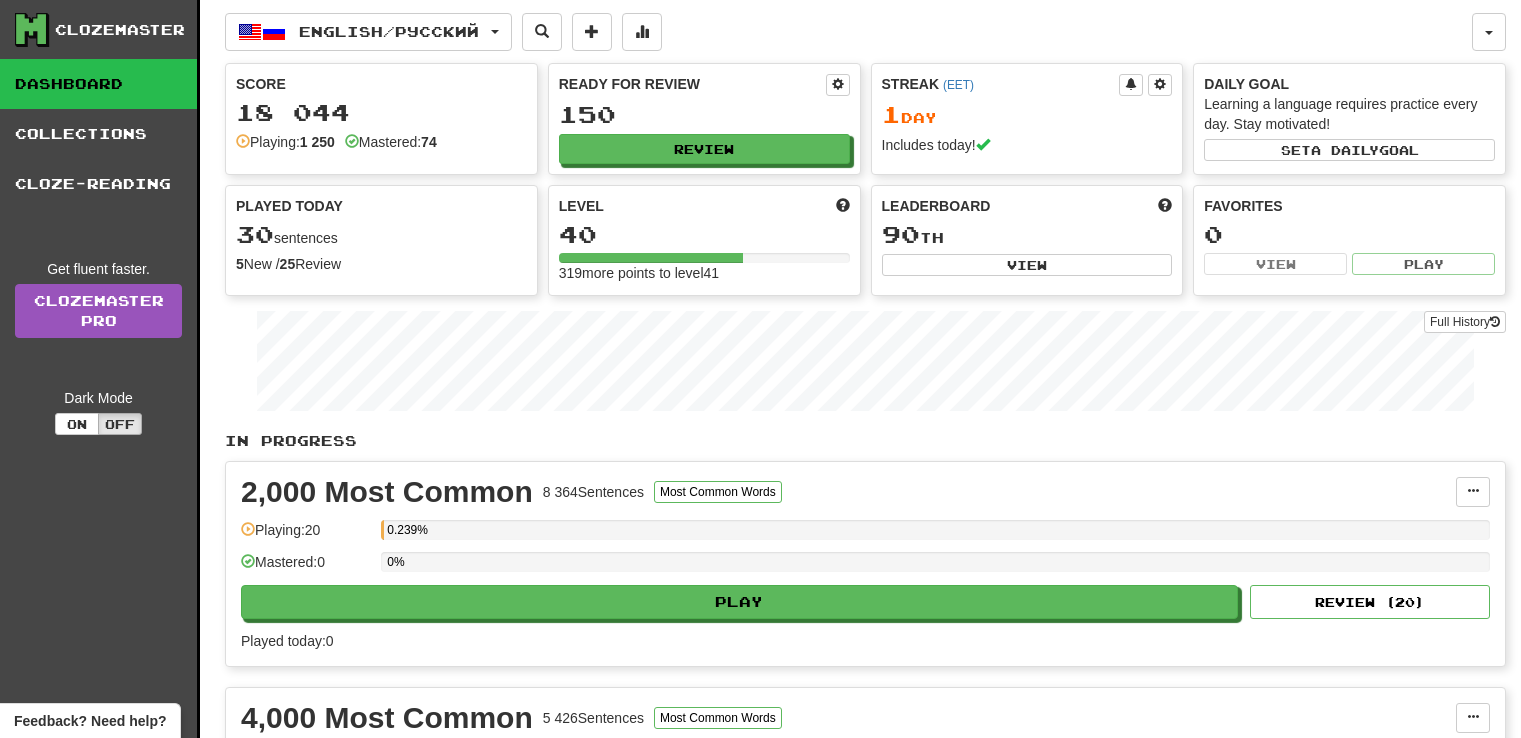 scroll, scrollTop: 0, scrollLeft: 0, axis: both 